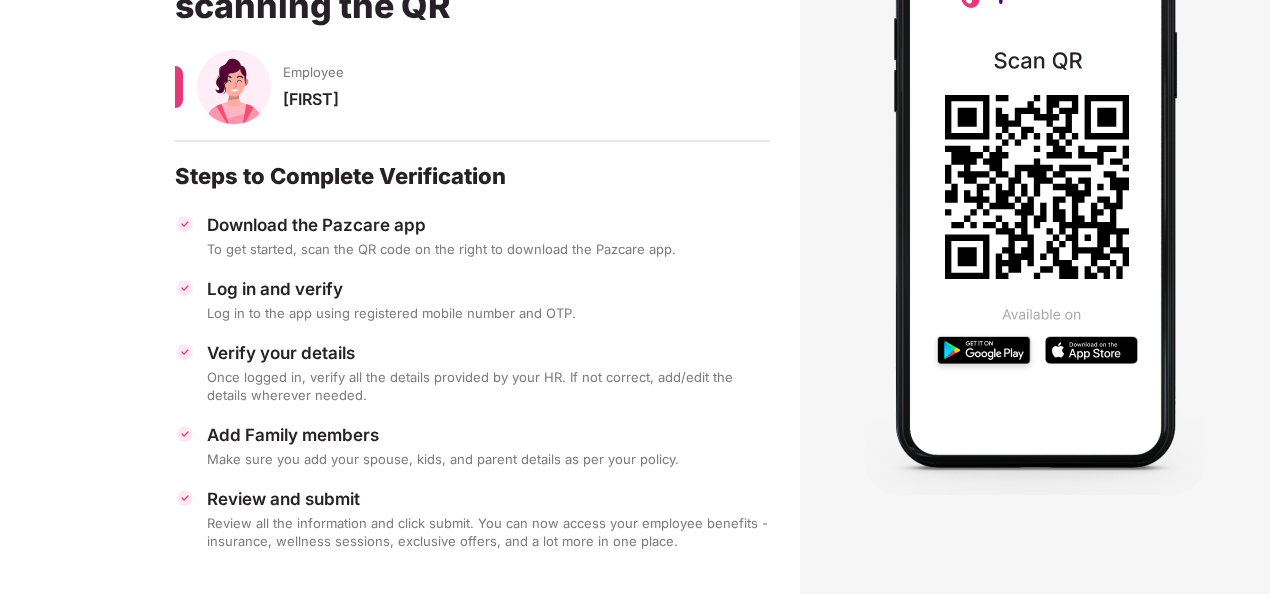 scroll, scrollTop: 0, scrollLeft: 0, axis: both 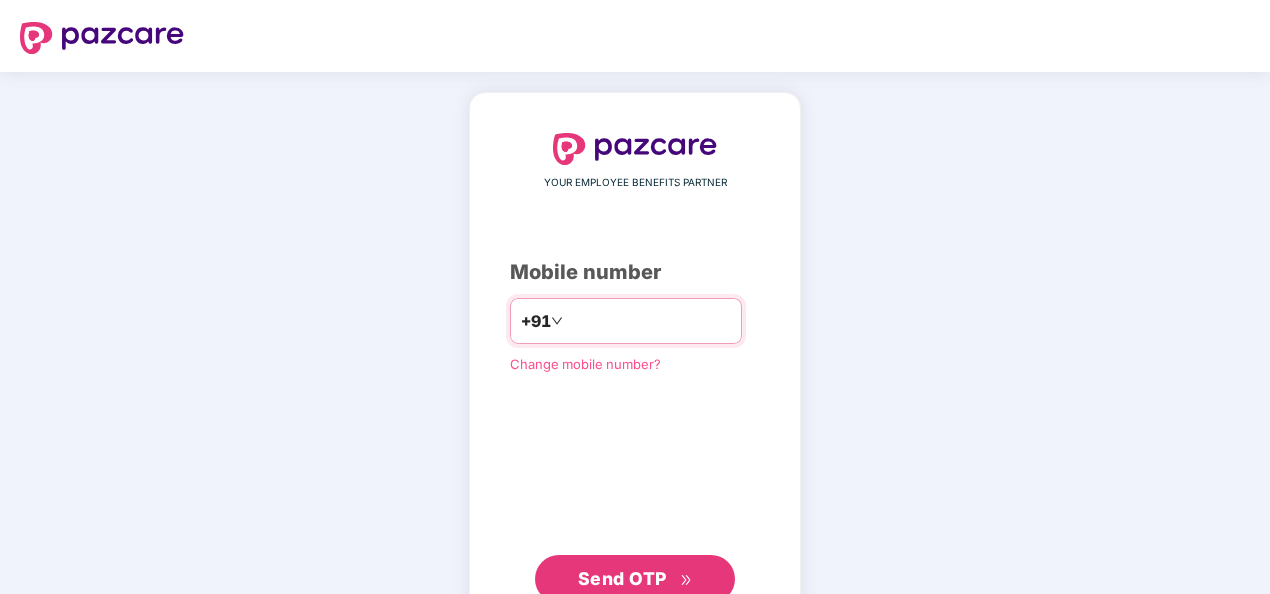 click on "+91" at bounding box center [626, 321] 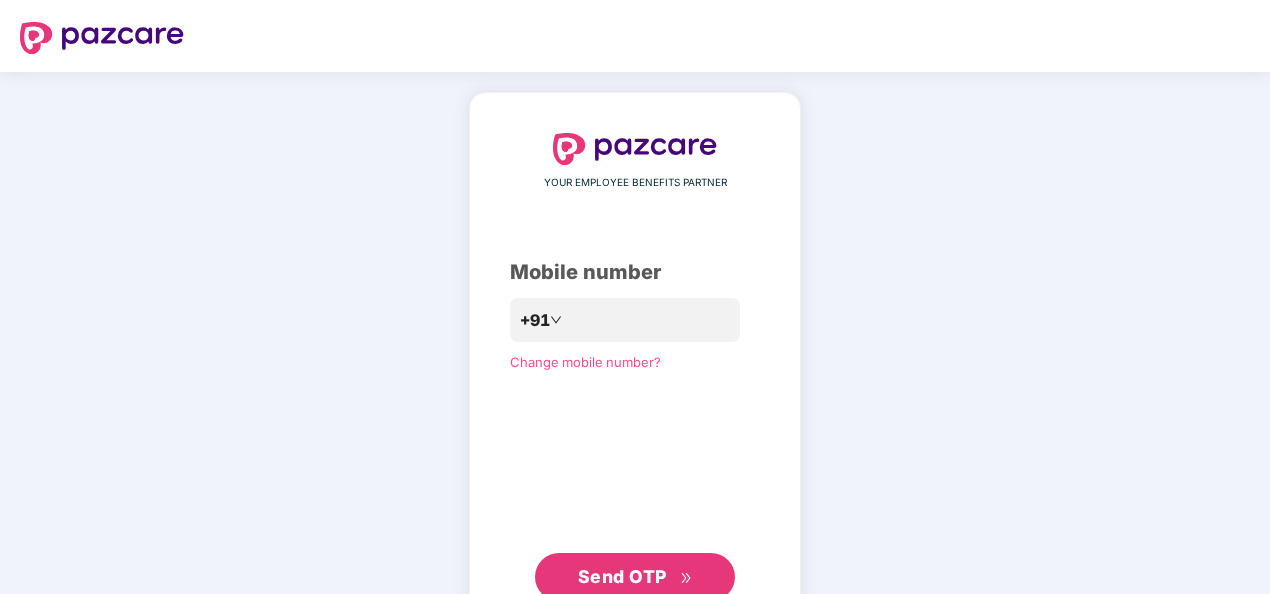 click on "Send OTP" at bounding box center [622, 576] 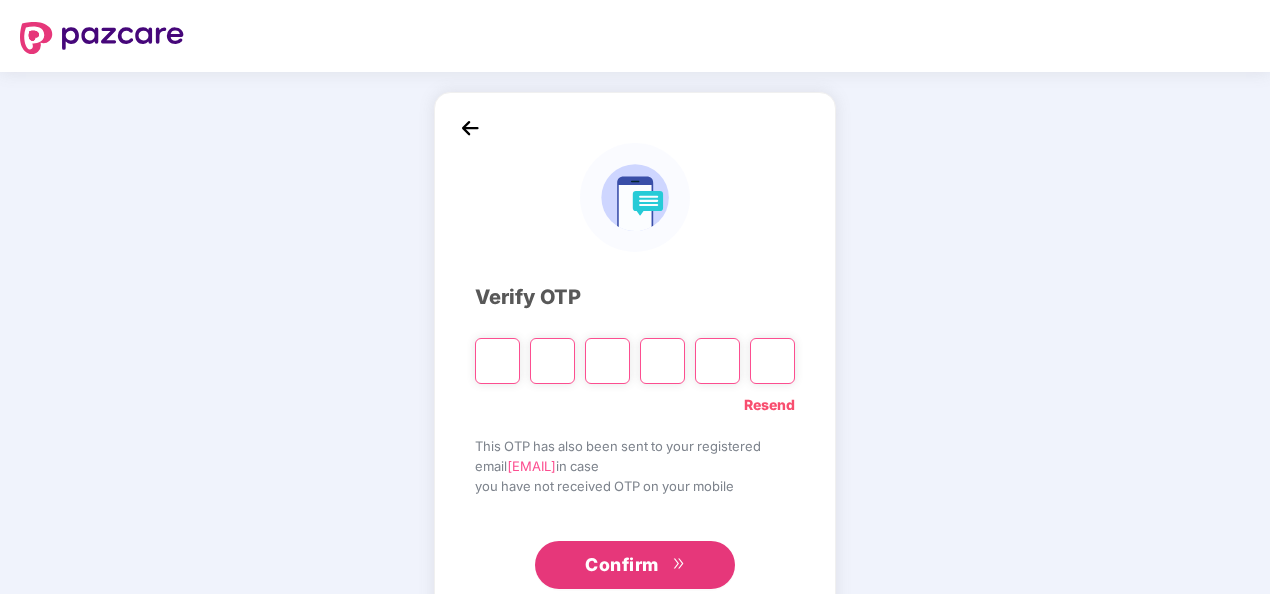 type on "*" 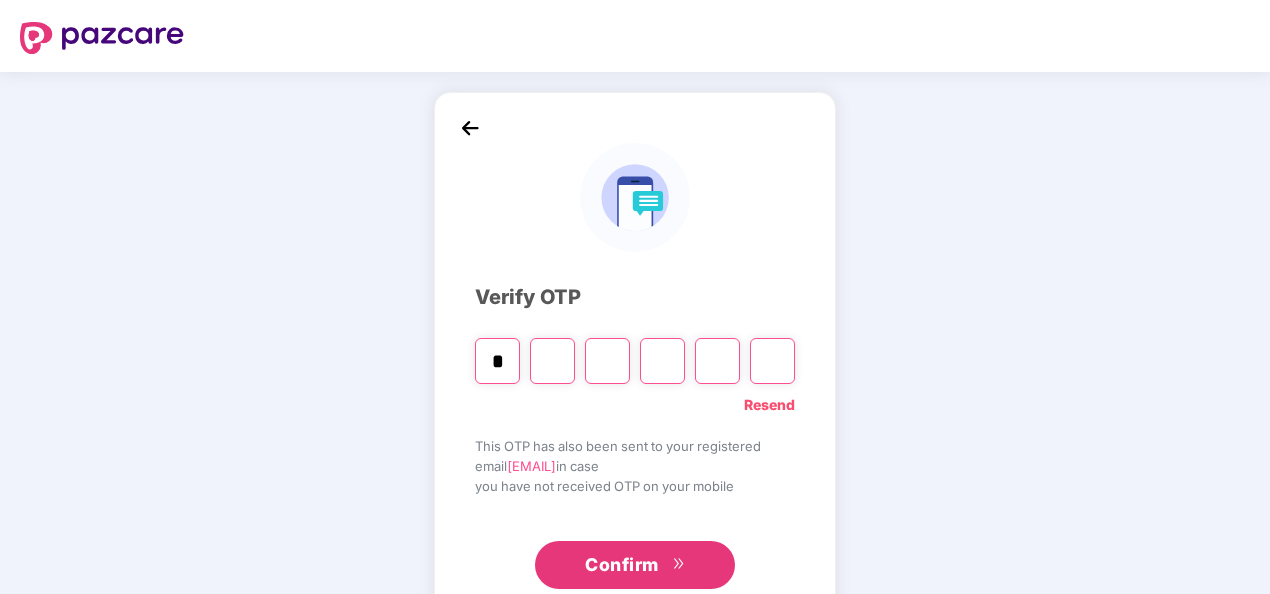 type on "*" 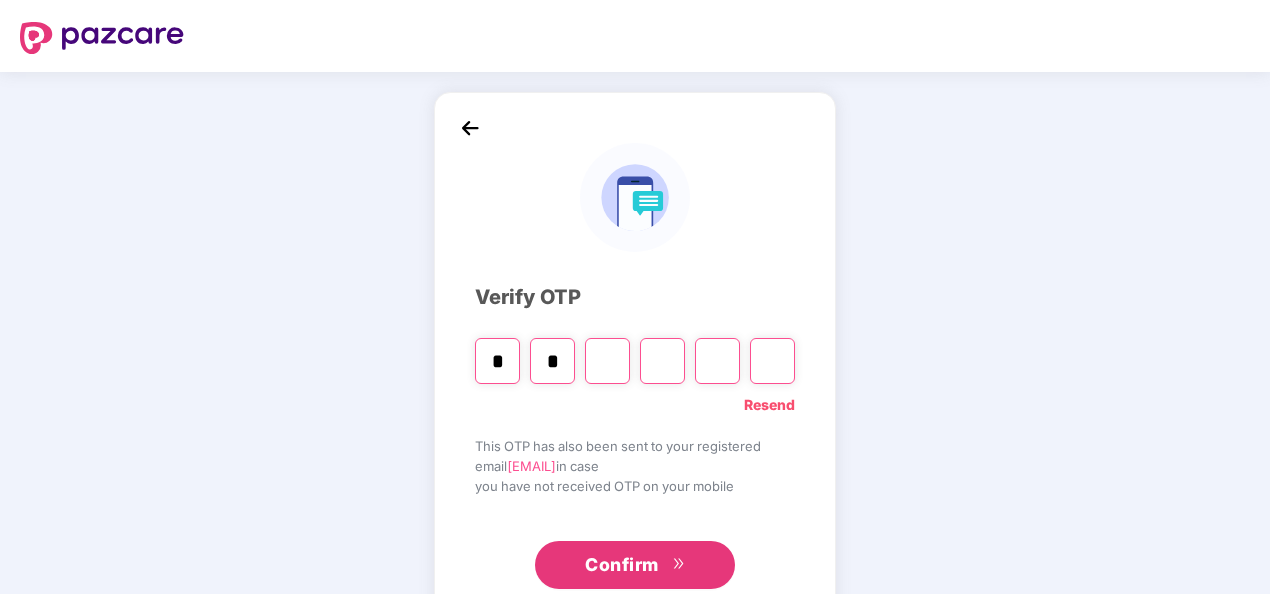 type on "*" 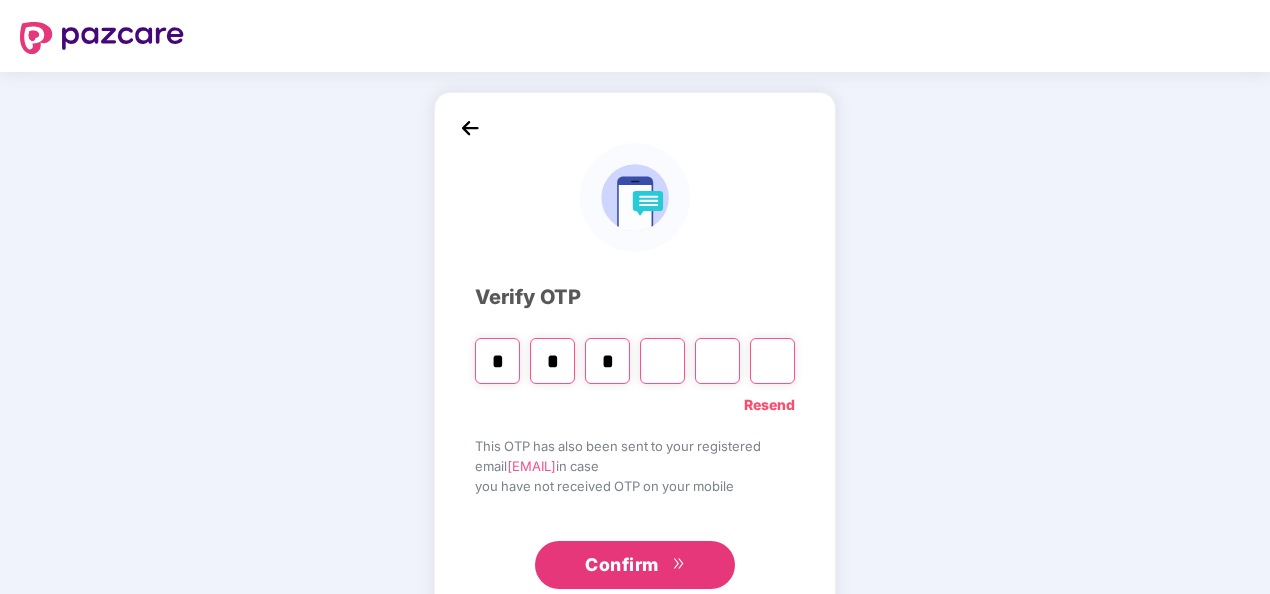 type on "*" 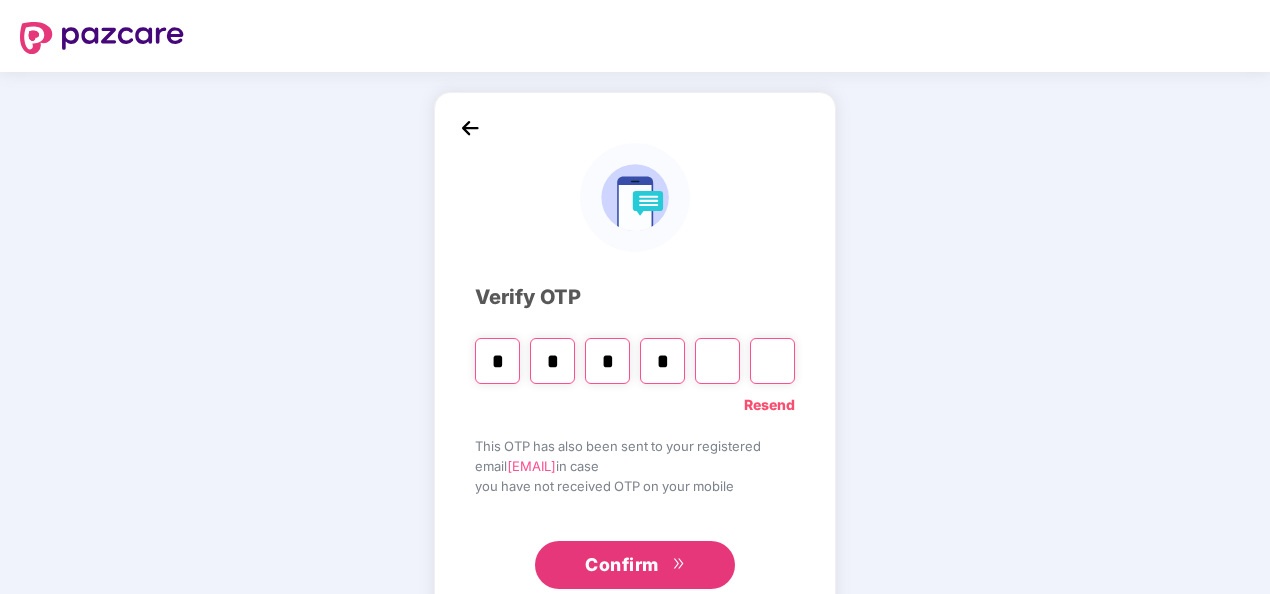 type on "*" 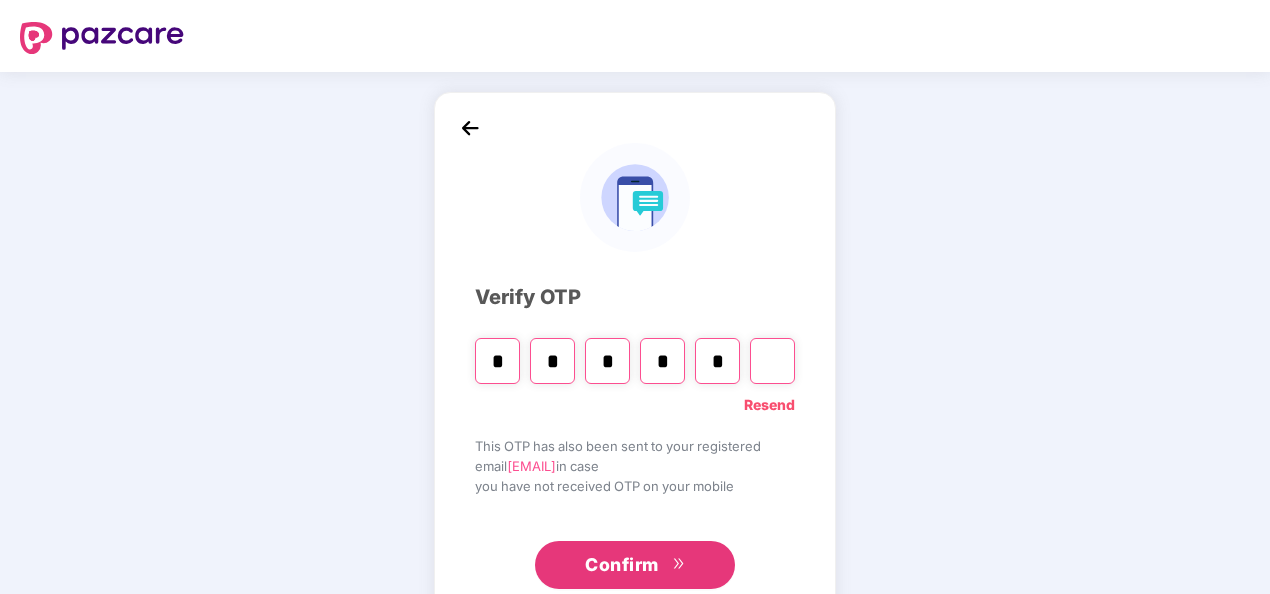 type on "*" 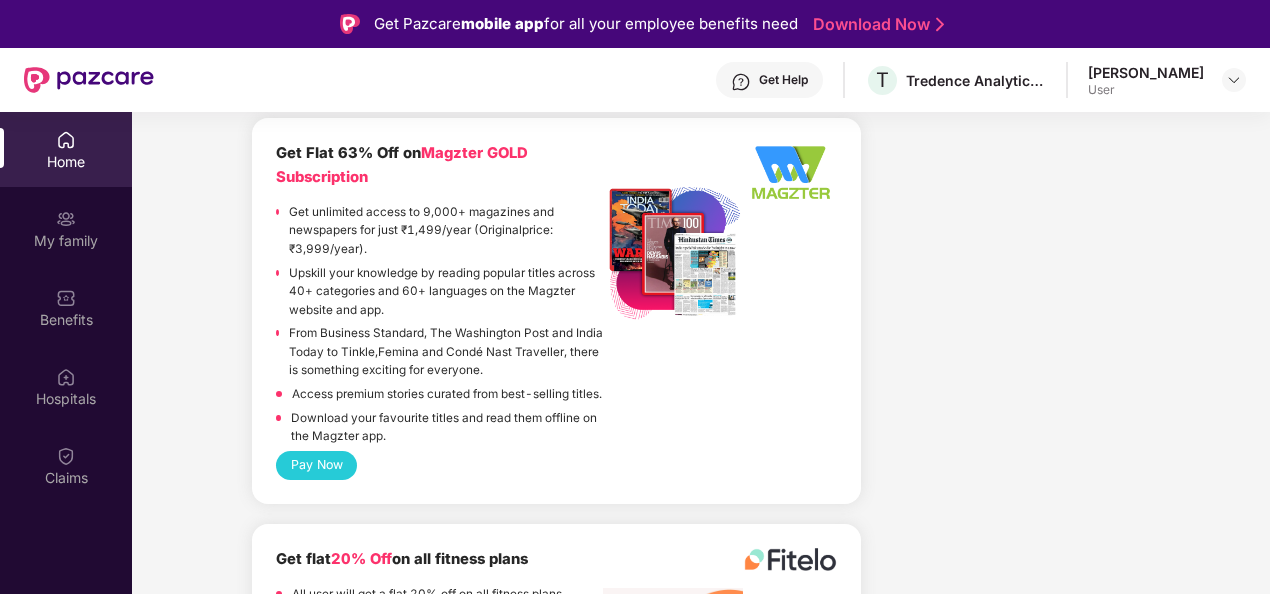 scroll, scrollTop: 4522, scrollLeft: 0, axis: vertical 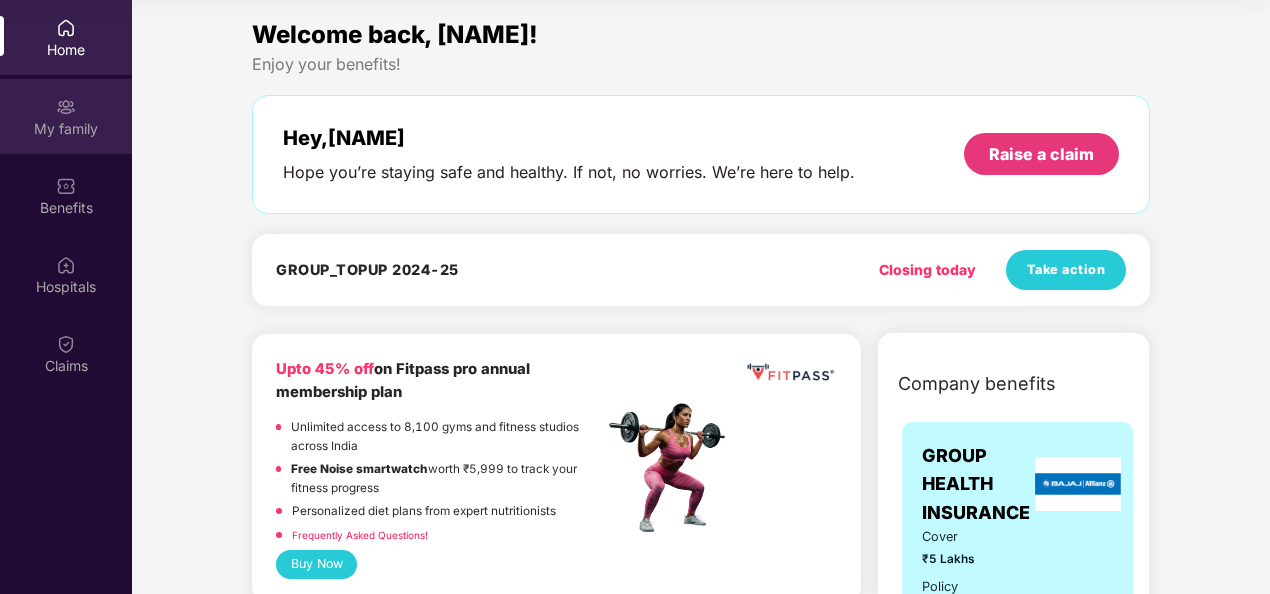 click on "My family" at bounding box center [66, 116] 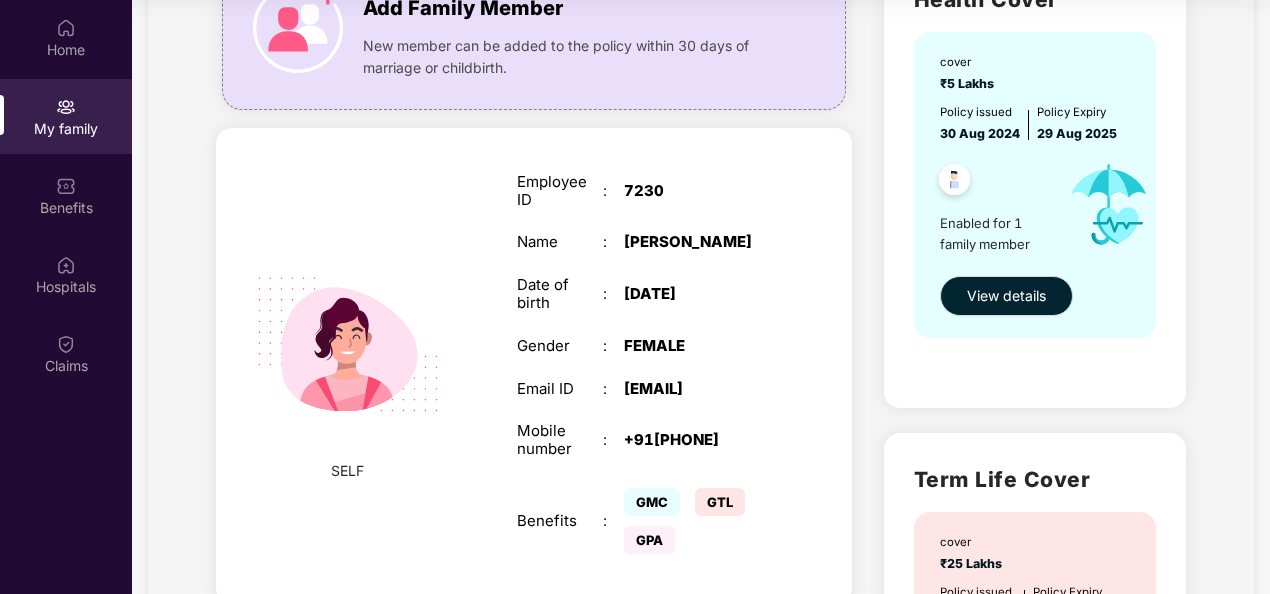 scroll, scrollTop: 9, scrollLeft: 0, axis: vertical 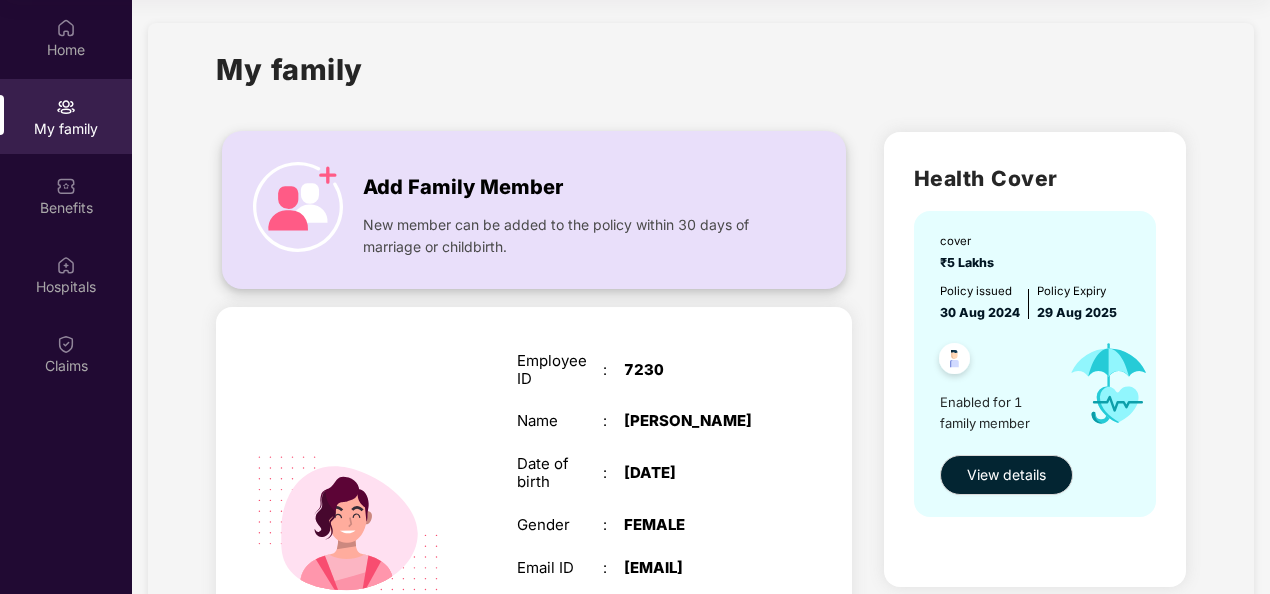 click at bounding box center (298, 207) 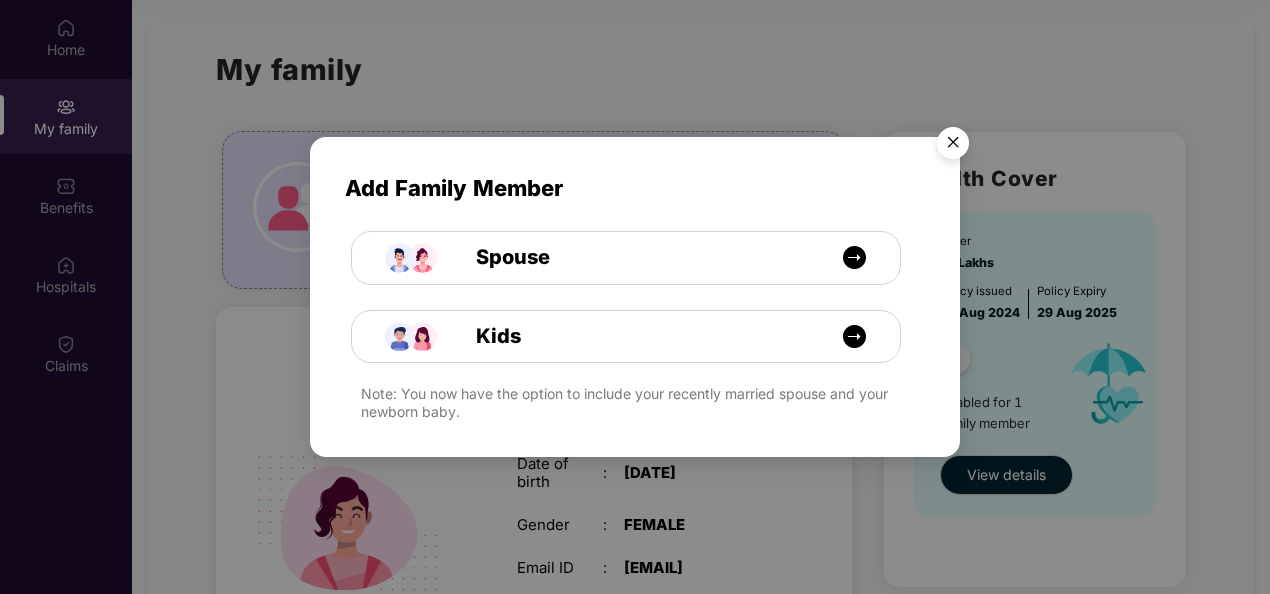 click at bounding box center (953, 146) 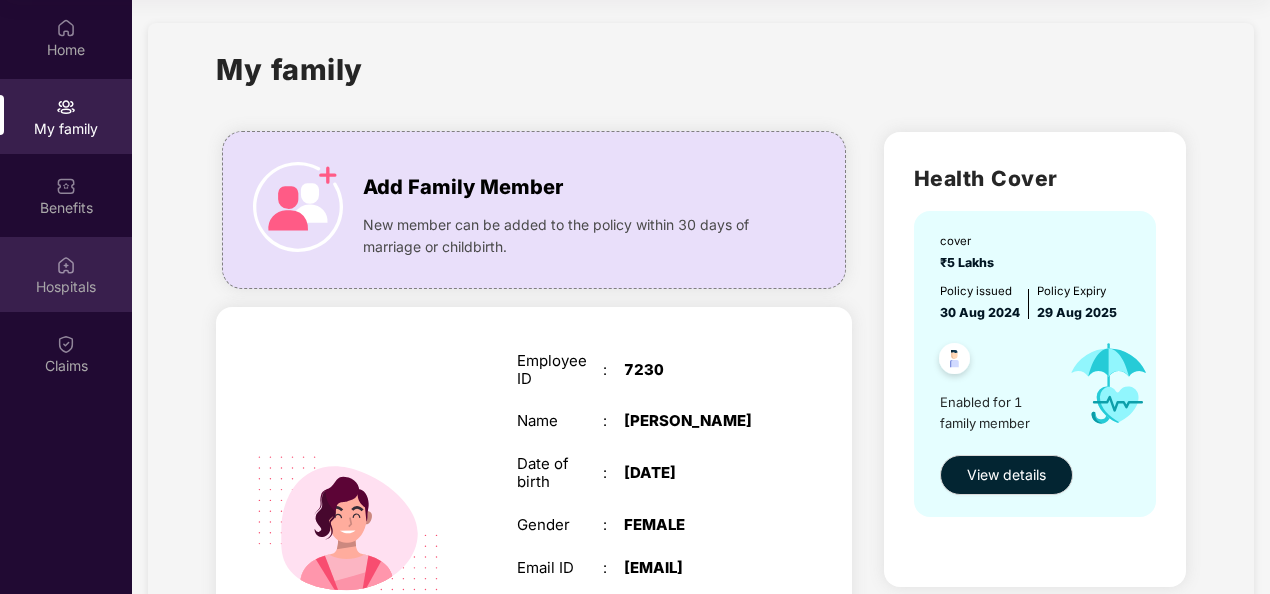 click on "Hospitals" at bounding box center [66, 274] 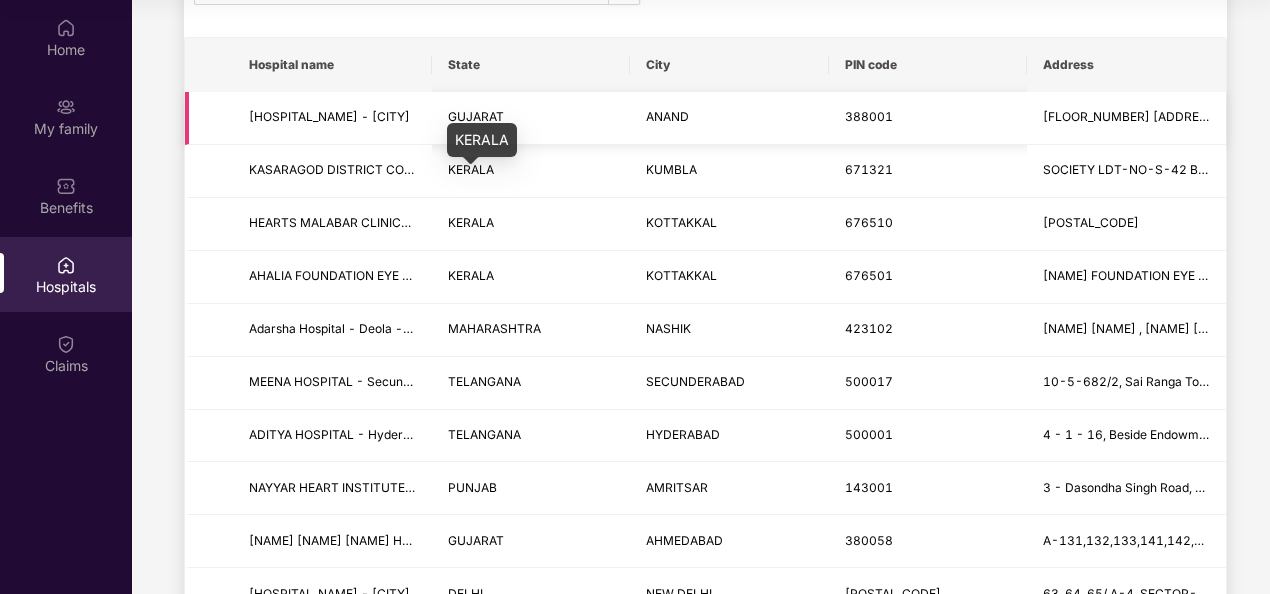 scroll, scrollTop: 0, scrollLeft: 0, axis: both 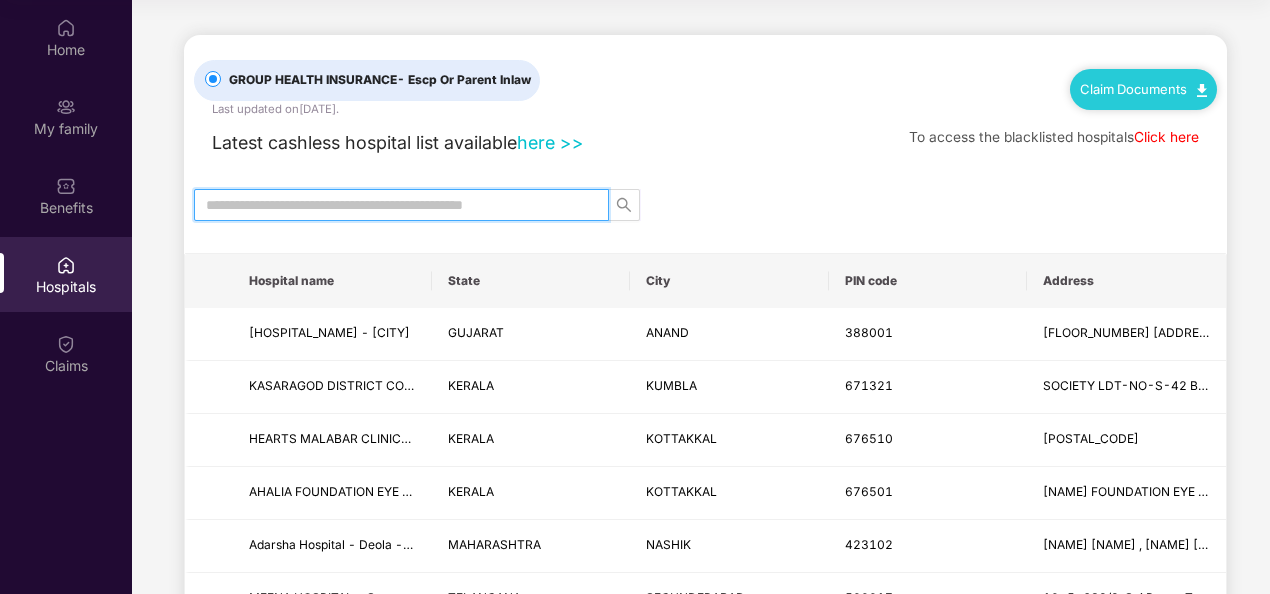 click at bounding box center (393, 205) 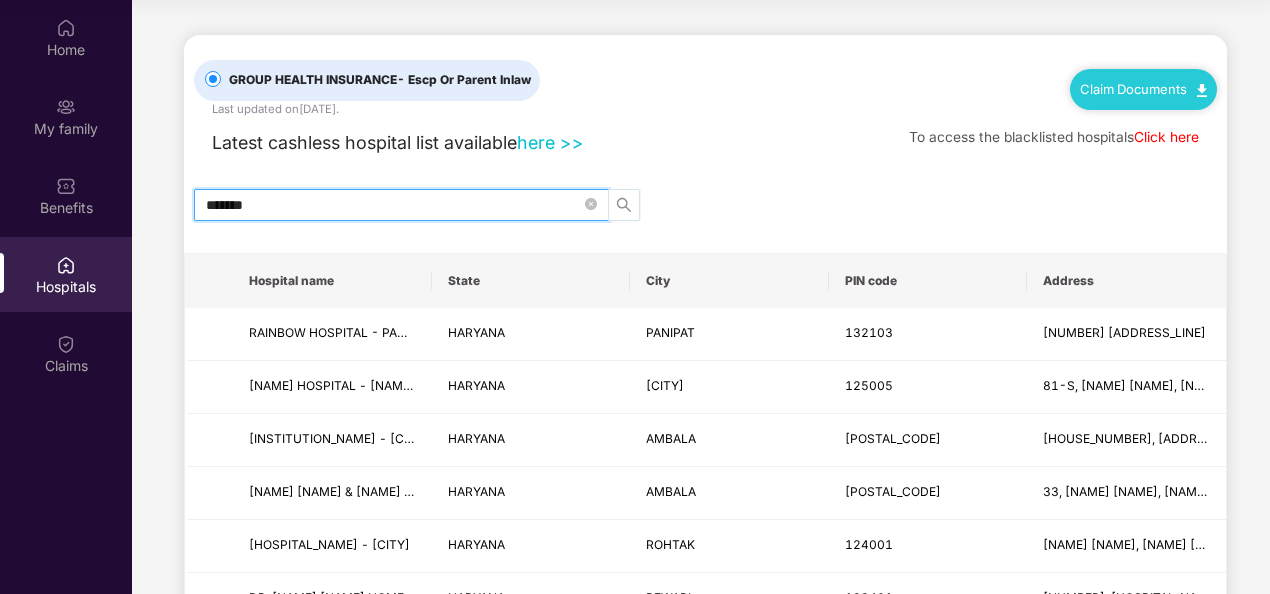 click 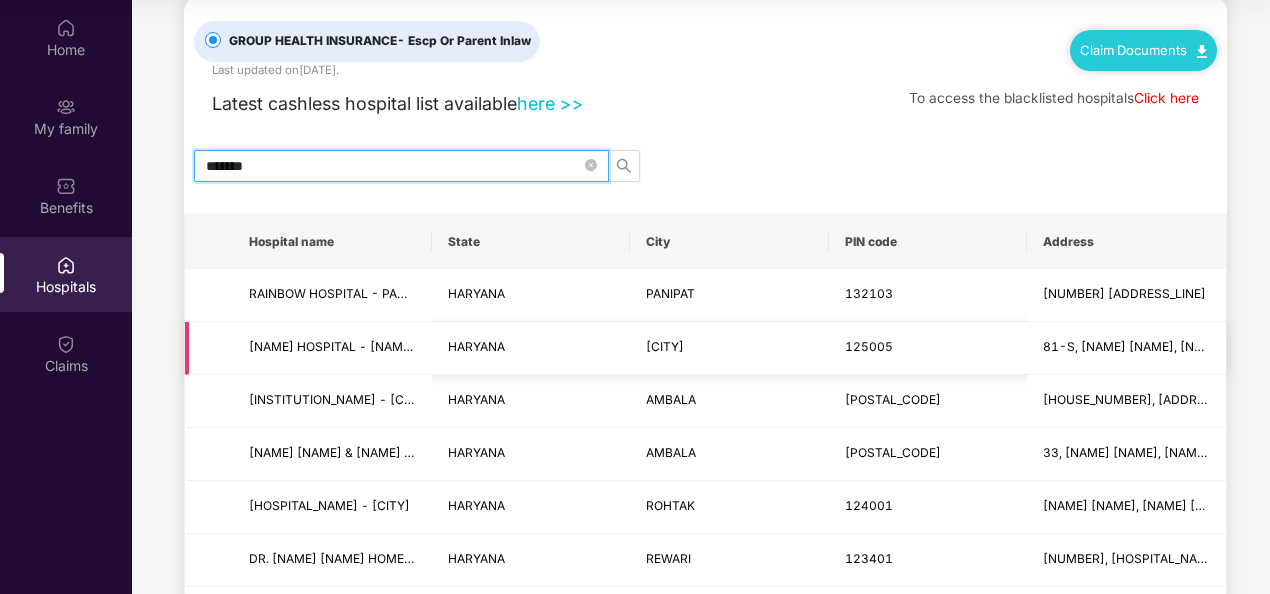 scroll, scrollTop: 0, scrollLeft: 0, axis: both 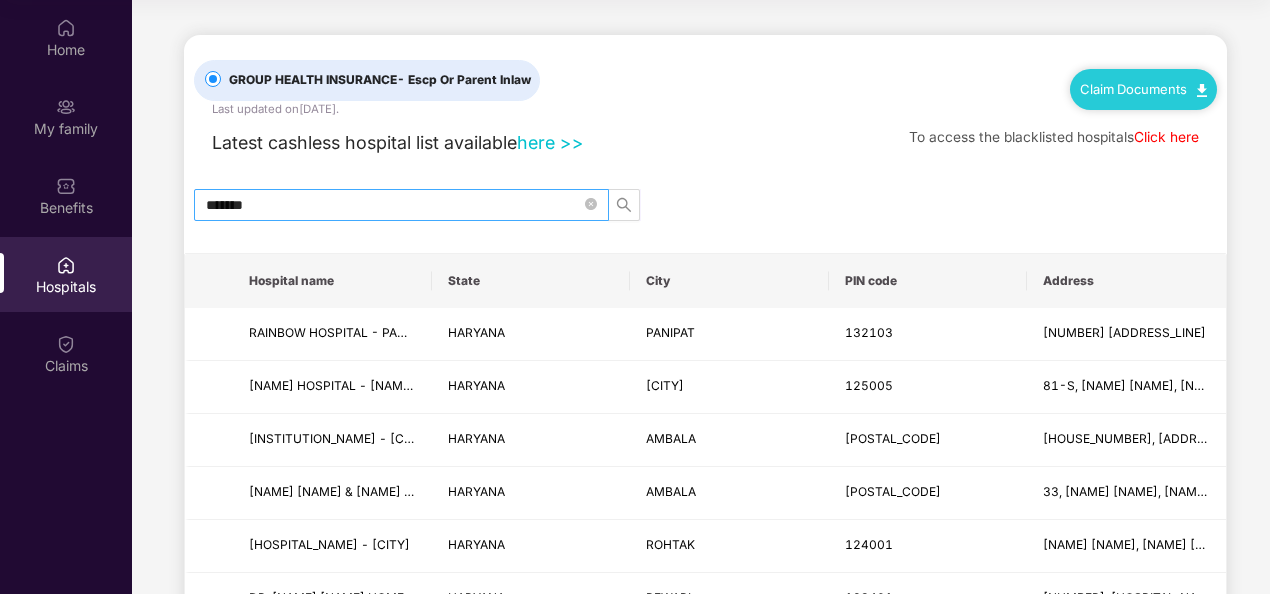 click on "*******" at bounding box center [401, 205] 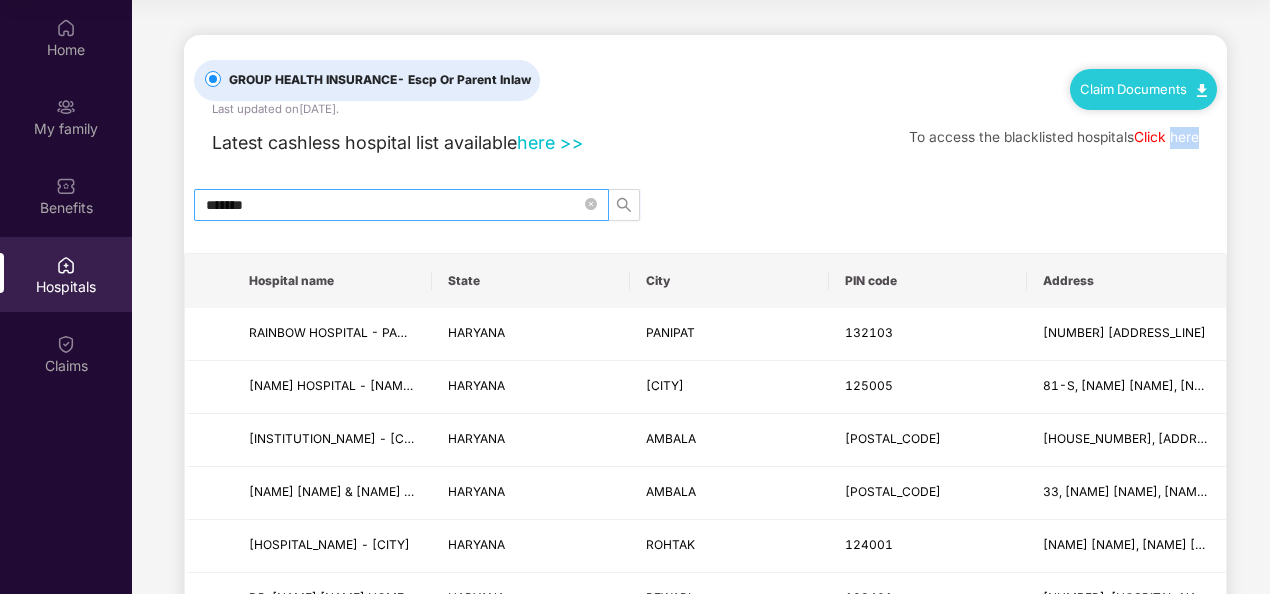 click on "*******" at bounding box center (401, 205) 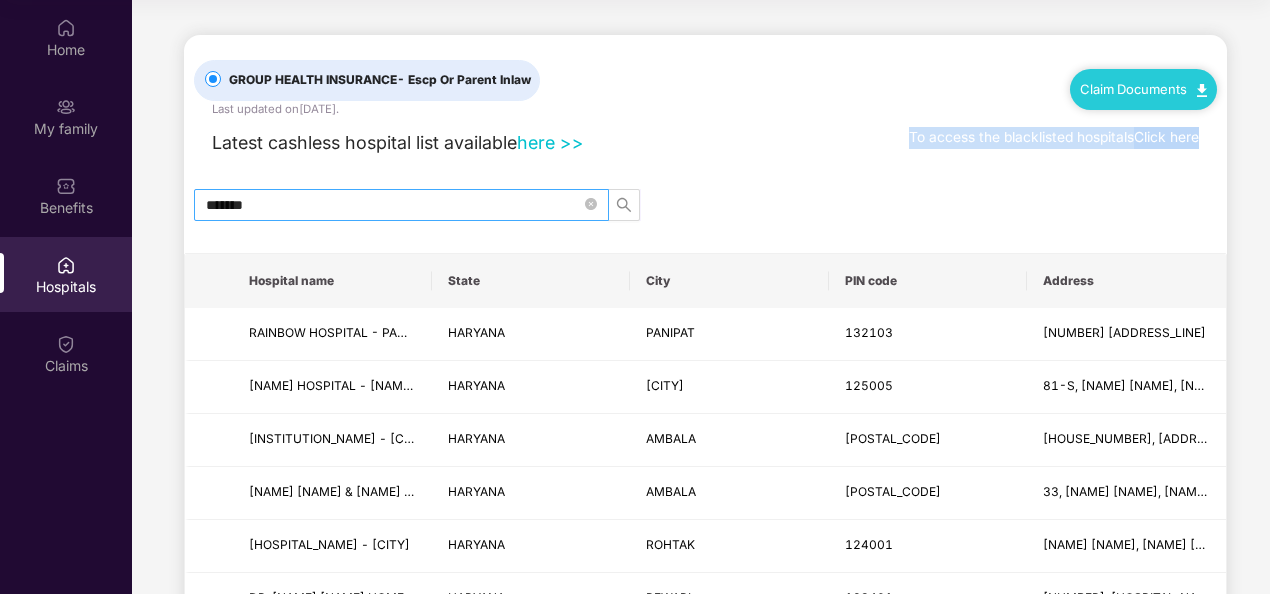 drag, startPoint x: 357, startPoint y: 188, endPoint x: 332, endPoint y: 196, distance: 26.24881 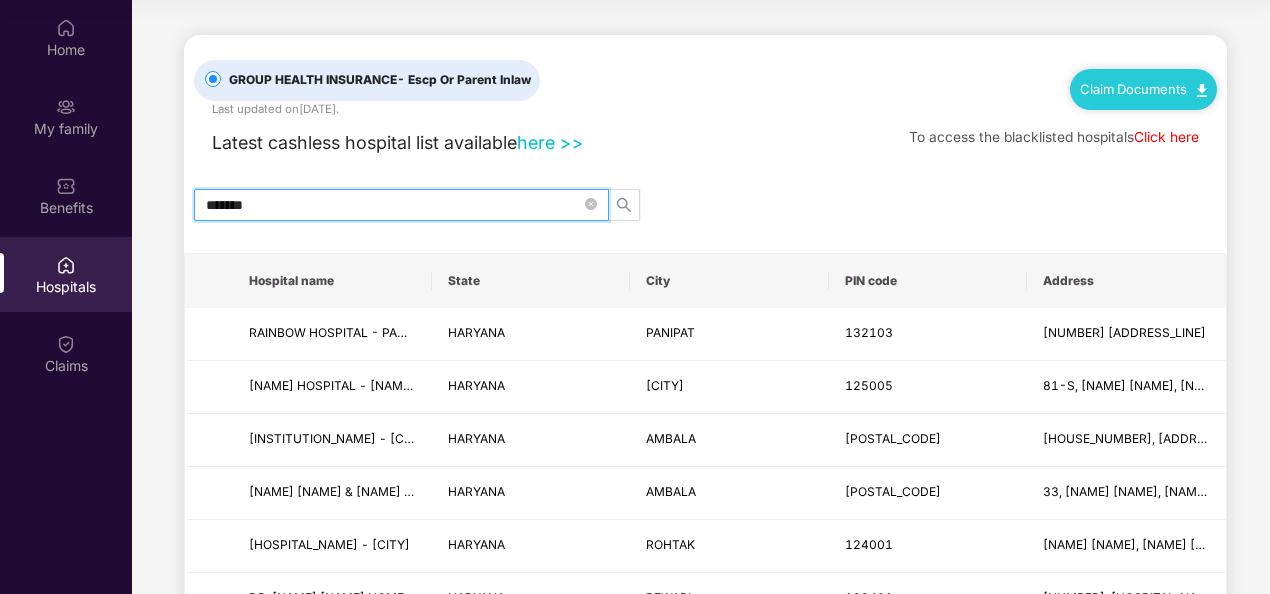 click on "*******" at bounding box center (393, 205) 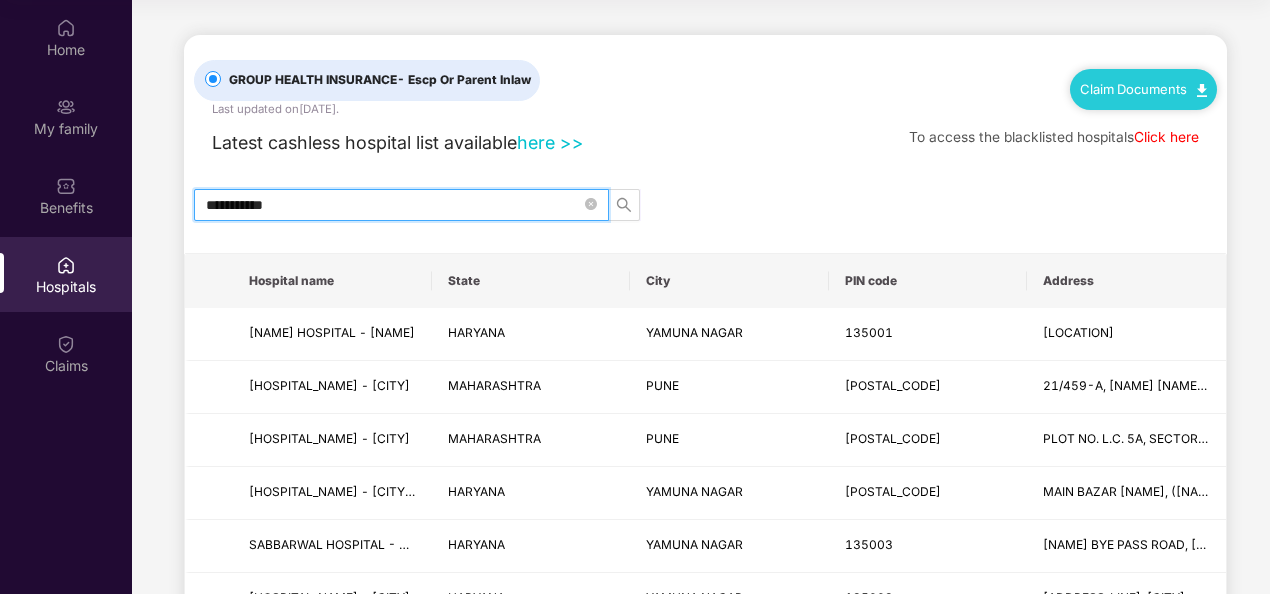 type on "**********" 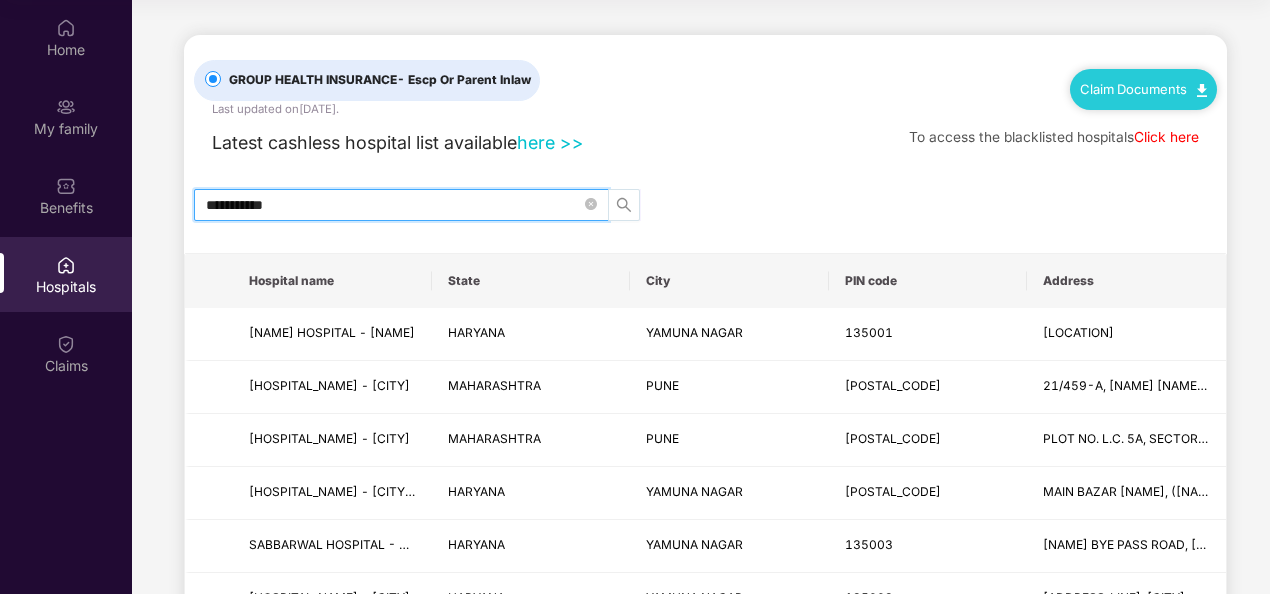 click 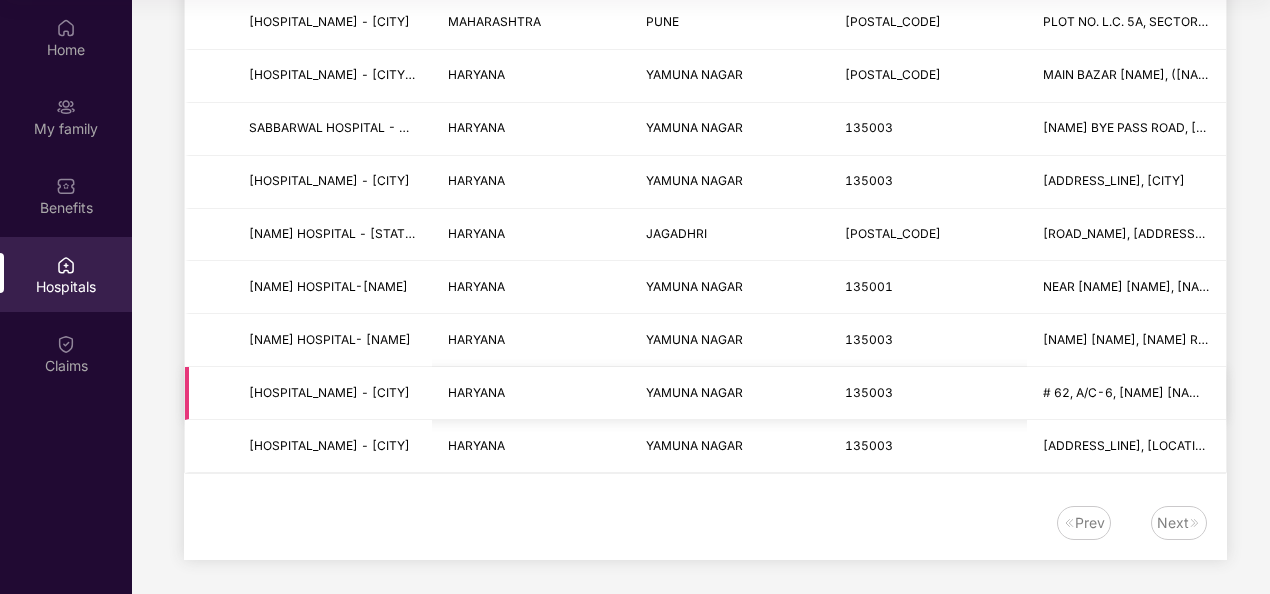 scroll, scrollTop: 0, scrollLeft: 0, axis: both 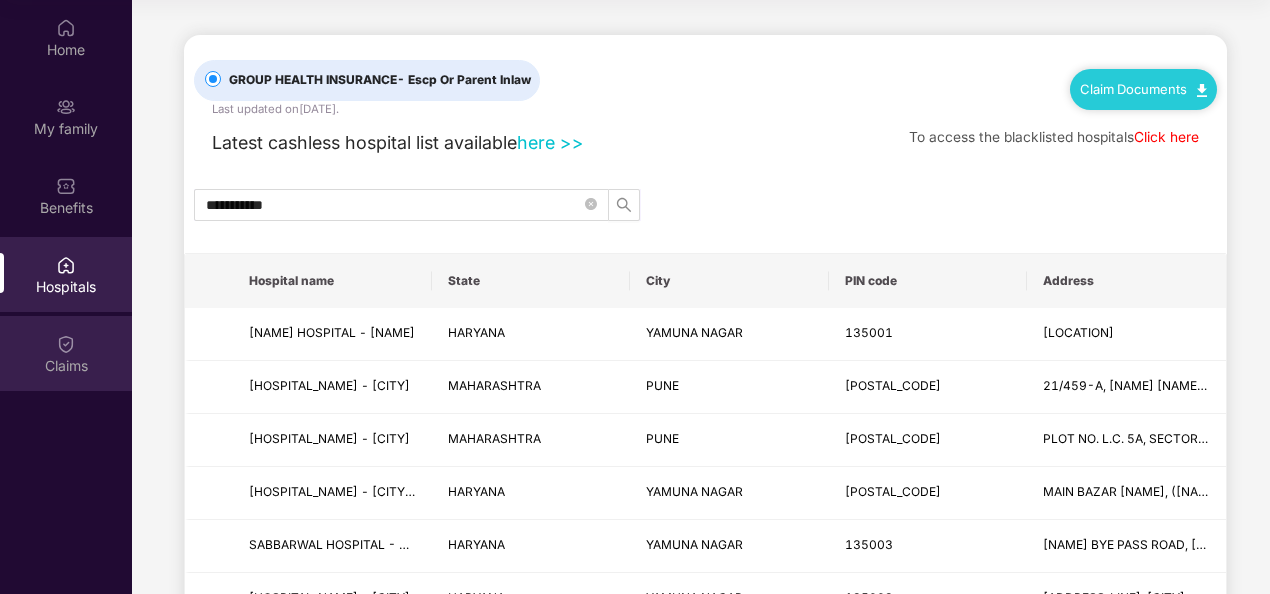 click on "Claims" at bounding box center [66, 366] 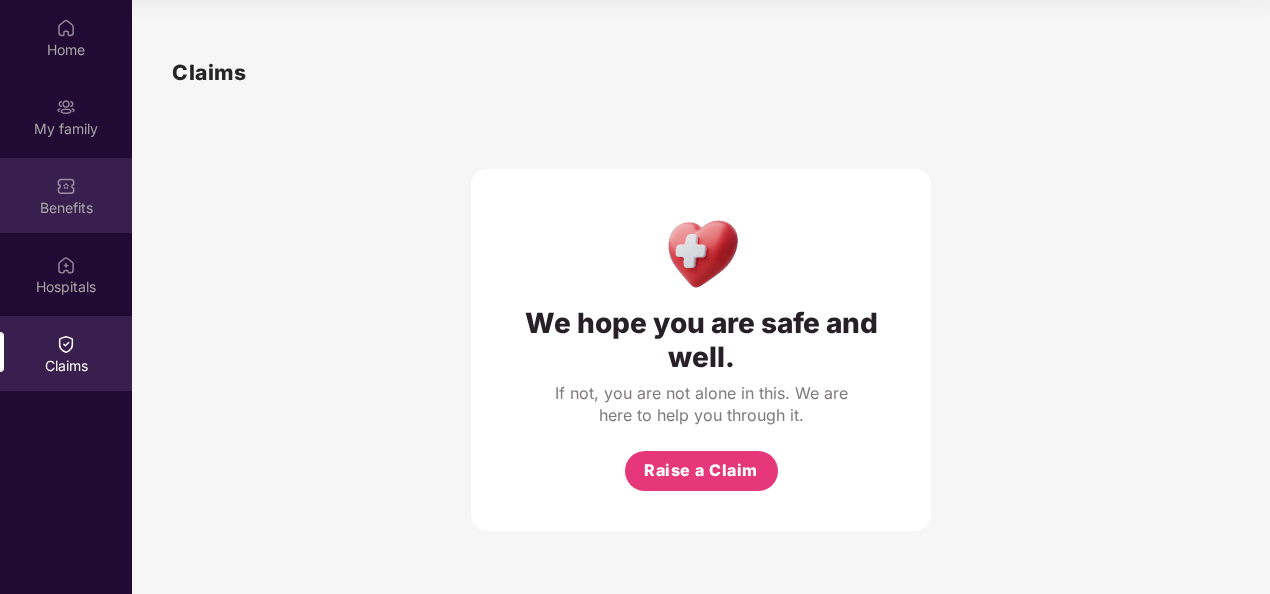 click on "Benefits" at bounding box center (66, 208) 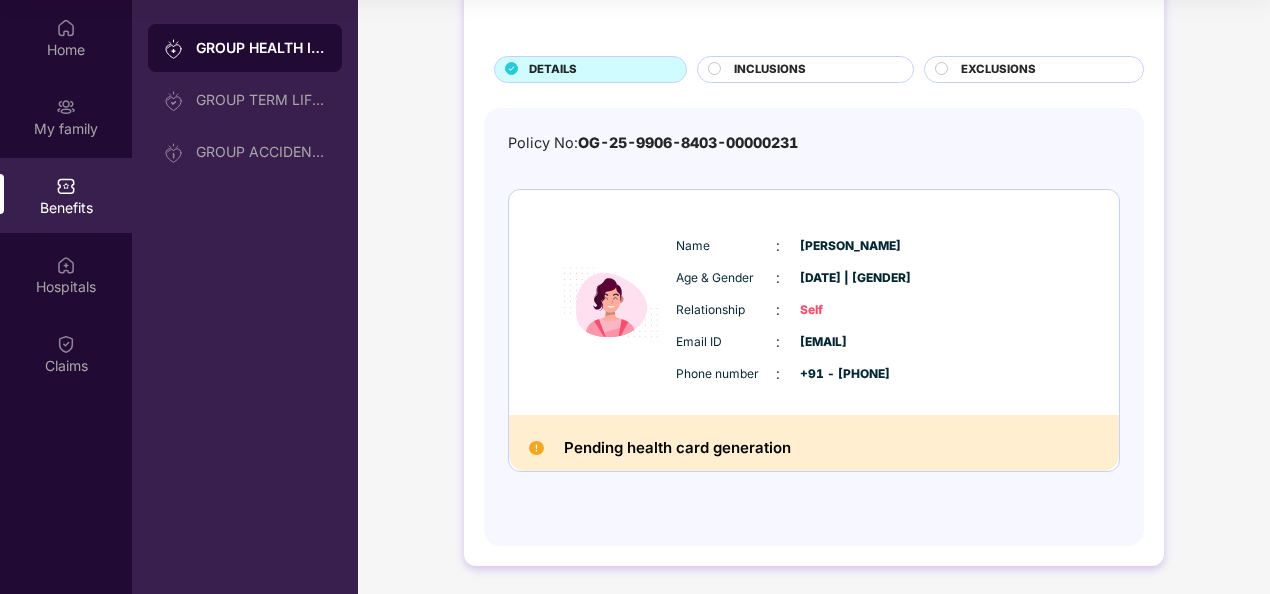 scroll, scrollTop: 0, scrollLeft: 0, axis: both 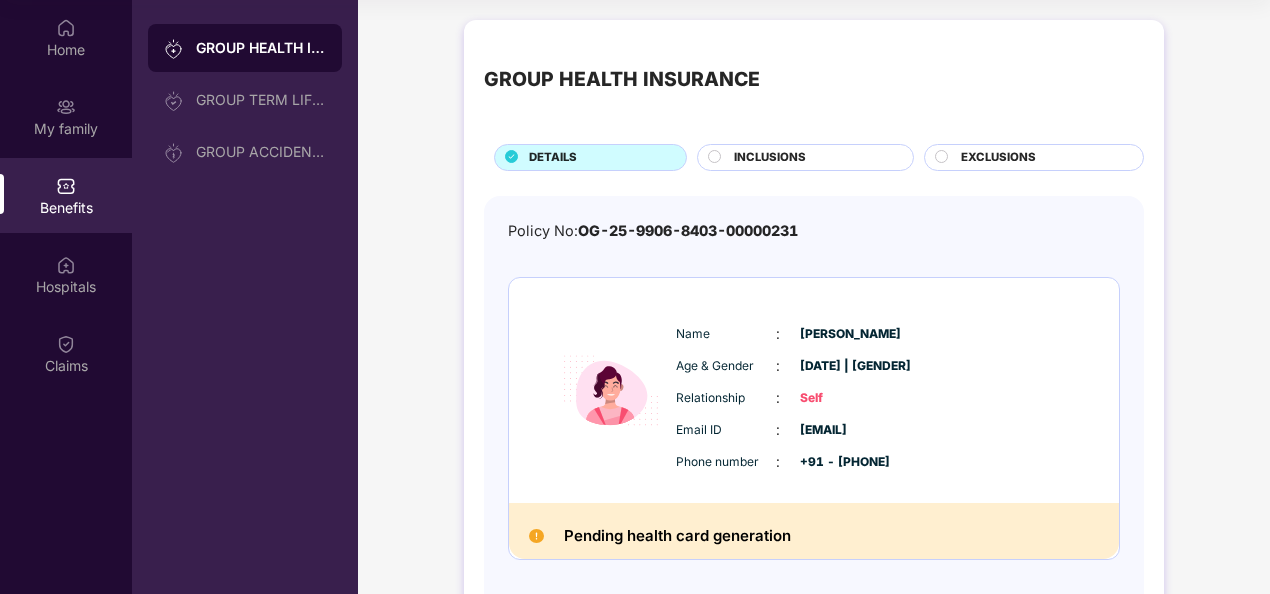 click on "INCLUSIONS" at bounding box center (813, 159) 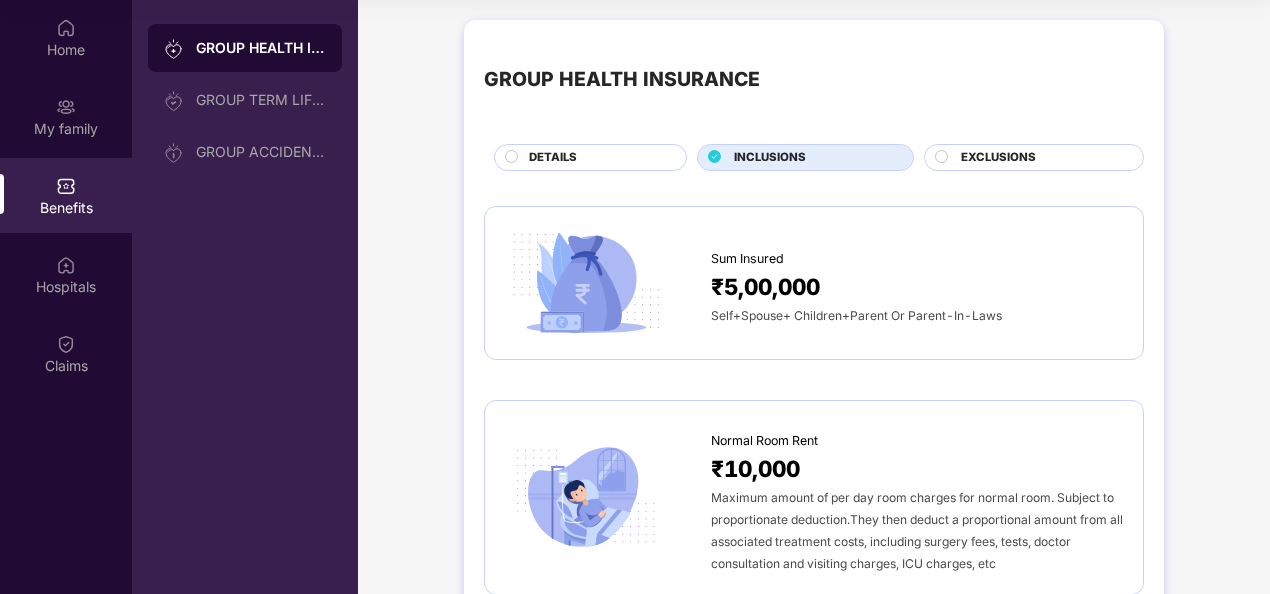 click on "EXCLUSIONS" at bounding box center [998, 158] 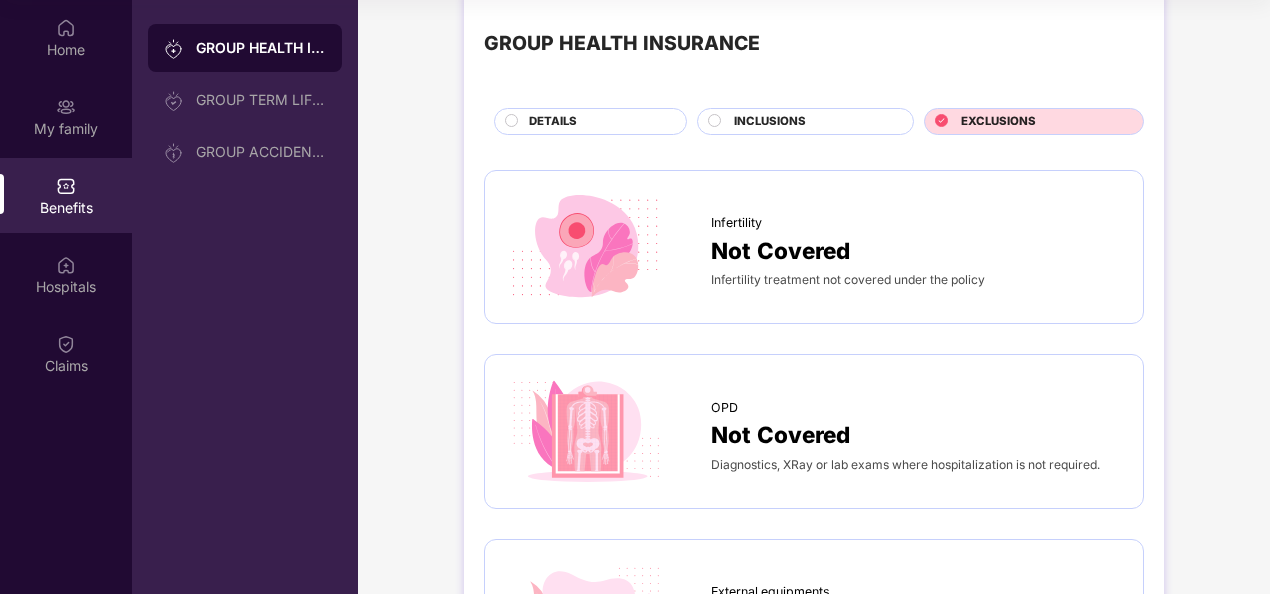 scroll, scrollTop: 0, scrollLeft: 0, axis: both 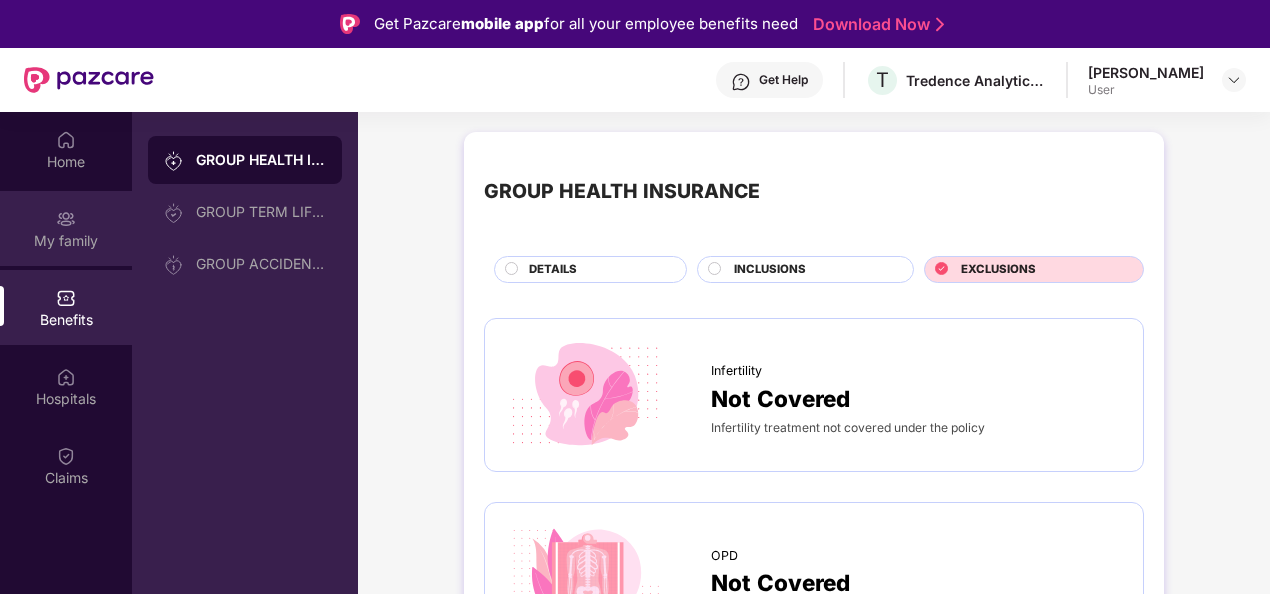 click at bounding box center [66, 217] 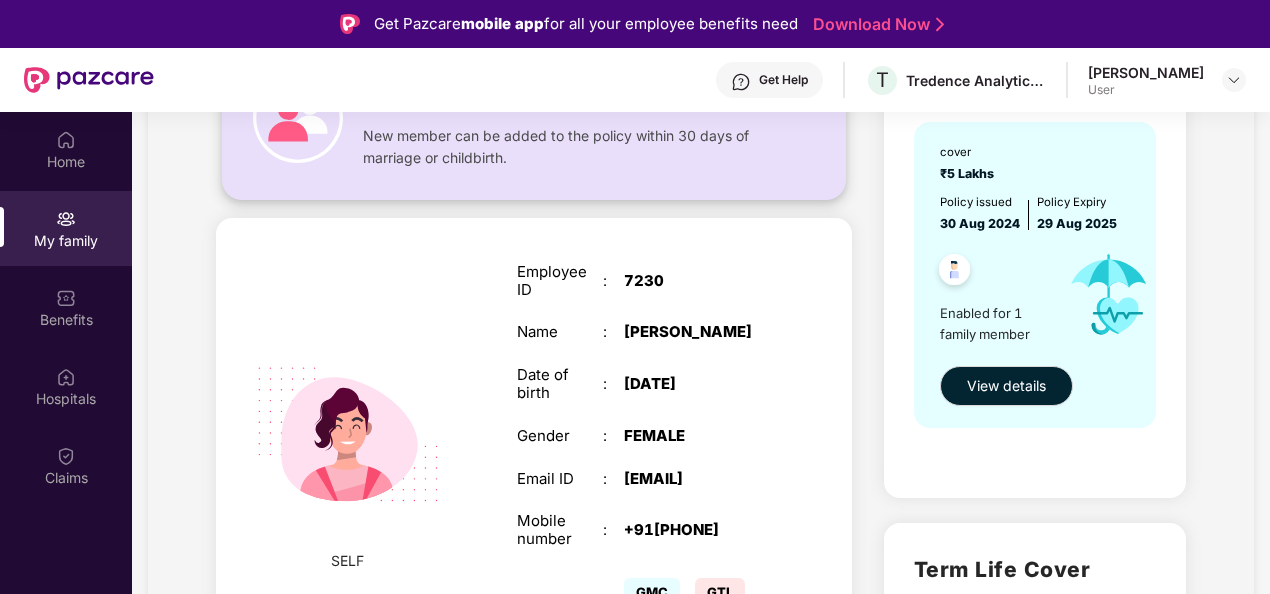 scroll, scrollTop: 213, scrollLeft: 0, axis: vertical 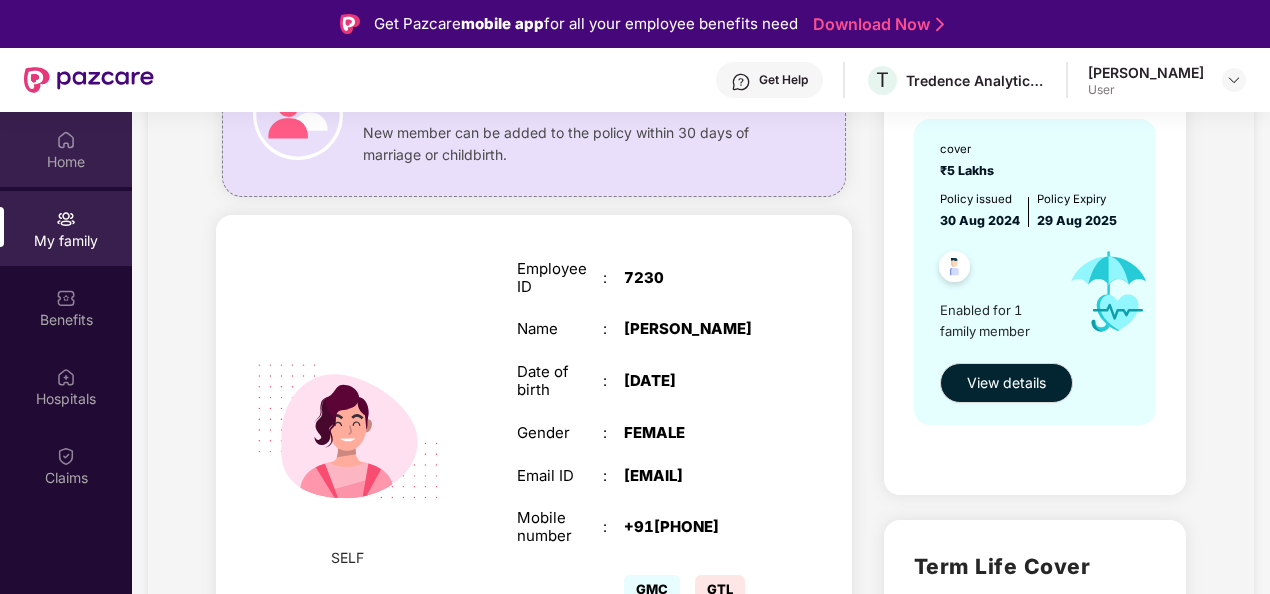 click on "Home" at bounding box center [66, 162] 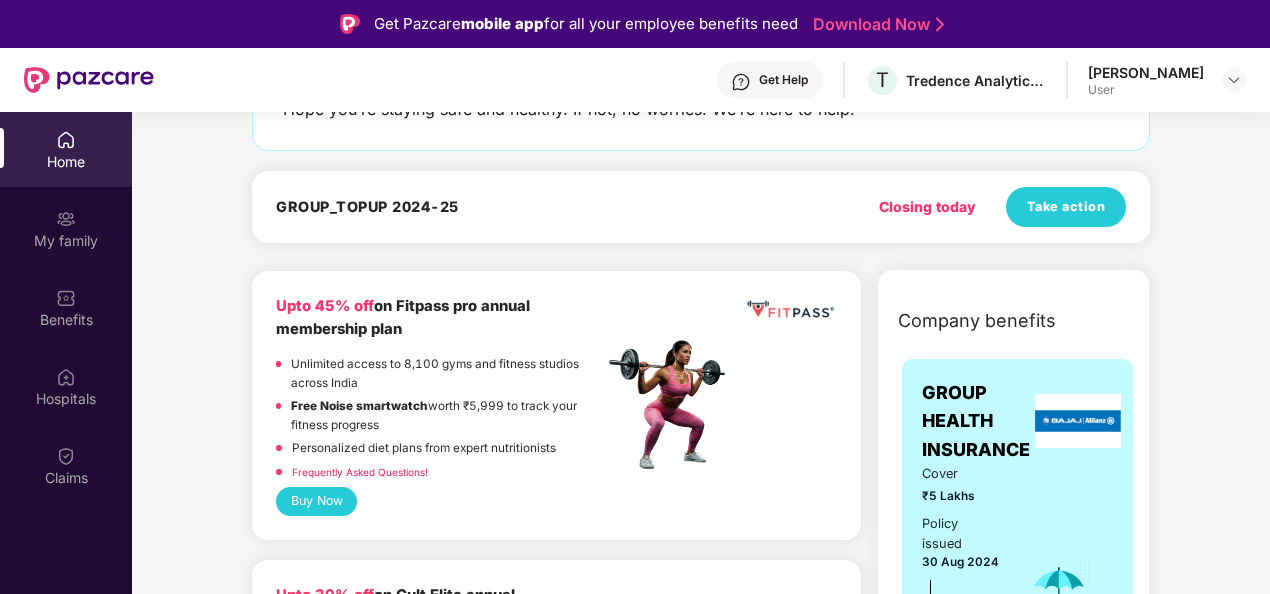 scroll, scrollTop: 176, scrollLeft: 0, axis: vertical 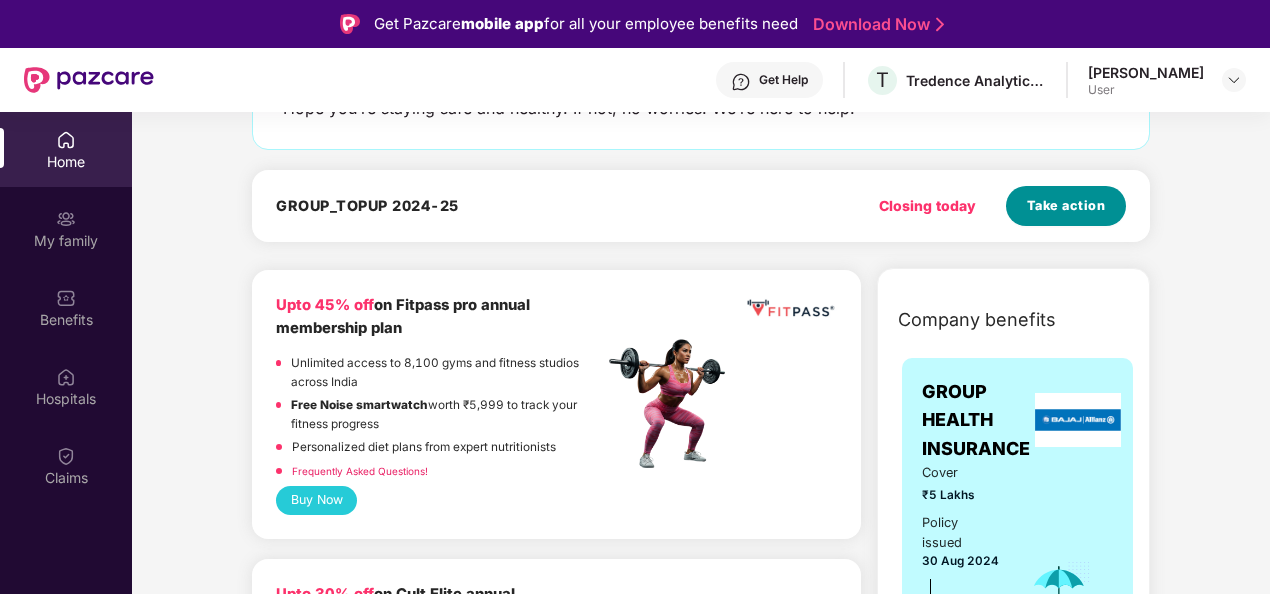 click on "Take action" at bounding box center [1066, 206] 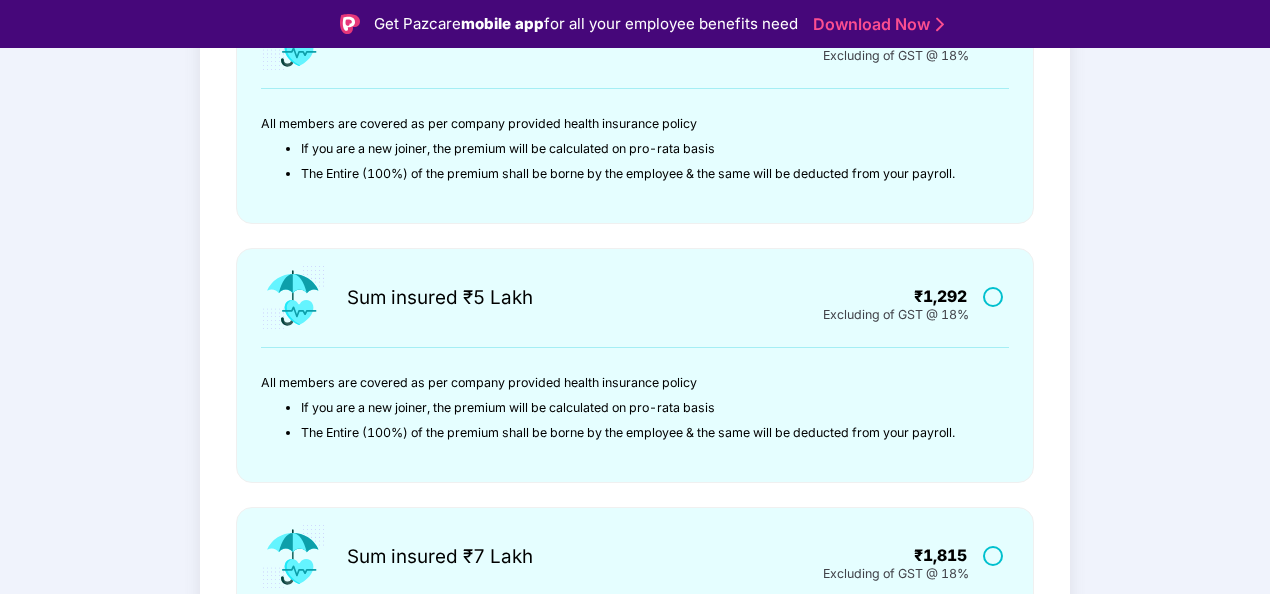 scroll, scrollTop: 722, scrollLeft: 0, axis: vertical 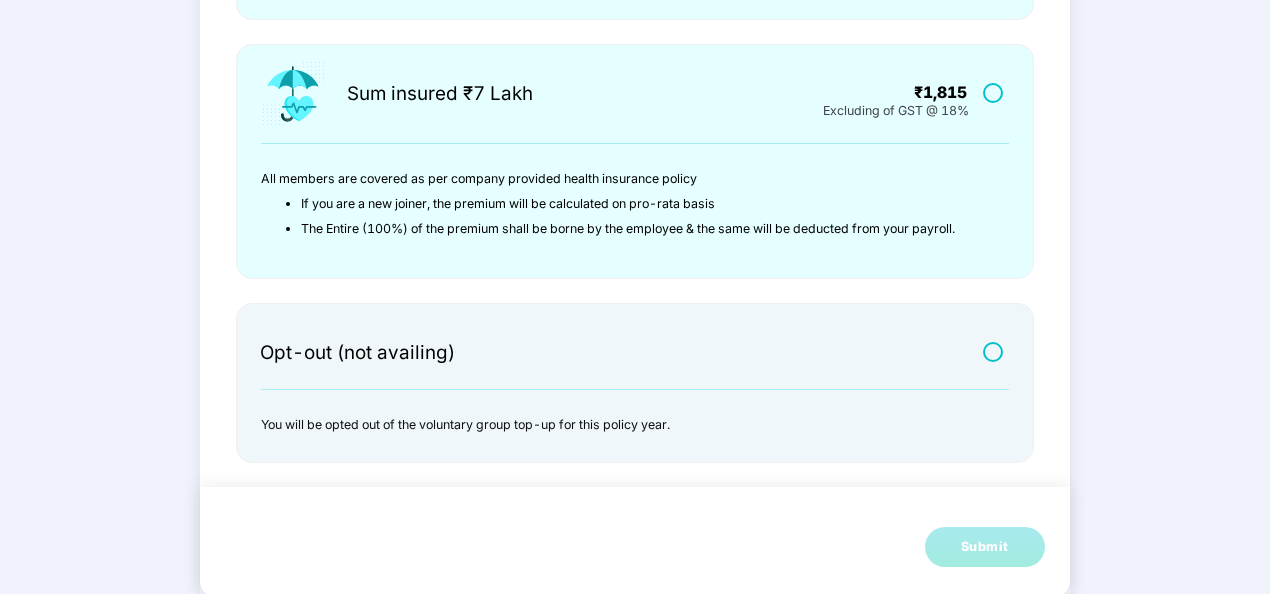 click at bounding box center [995, 351] 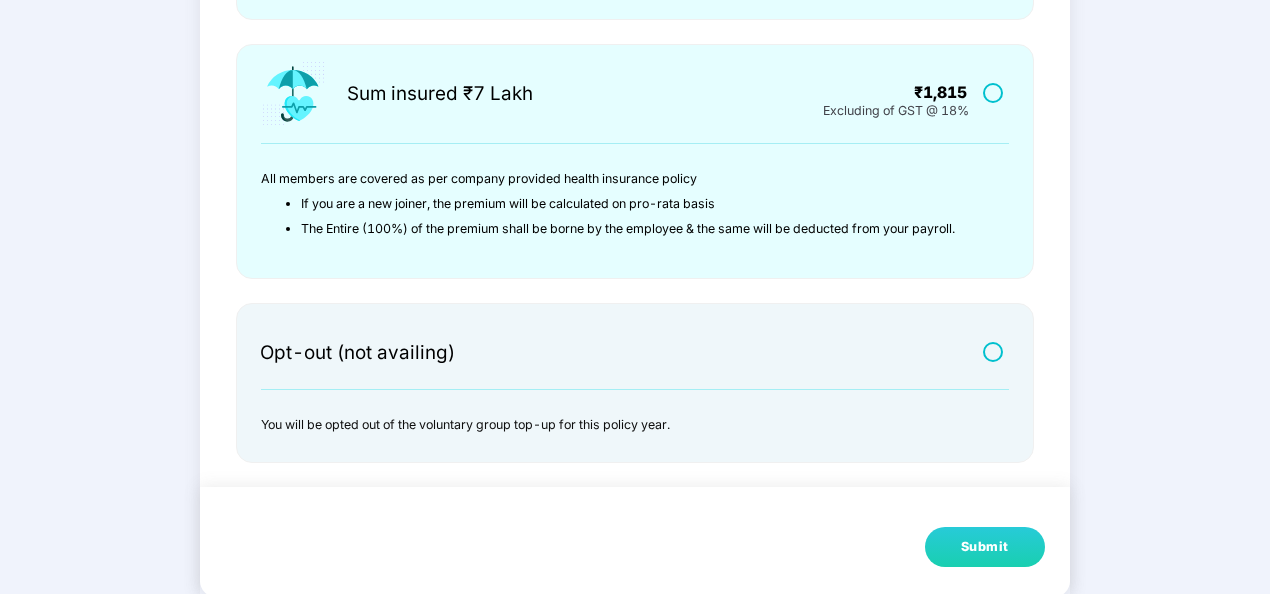 scroll, scrollTop: 0, scrollLeft: 0, axis: both 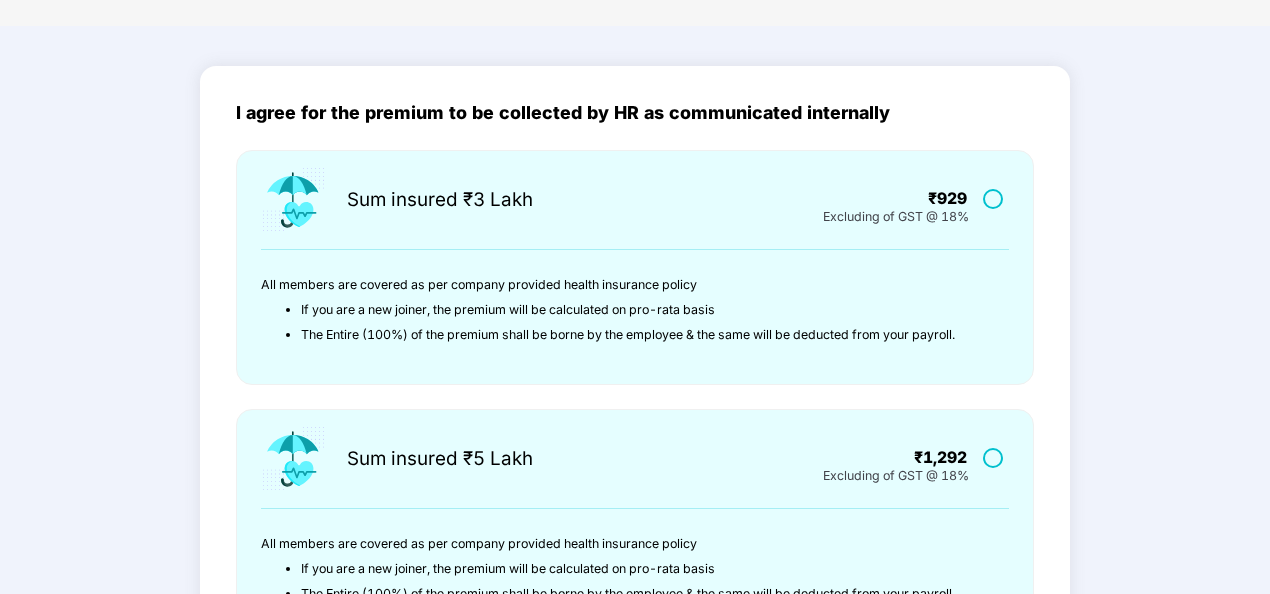 click at bounding box center [995, 198] 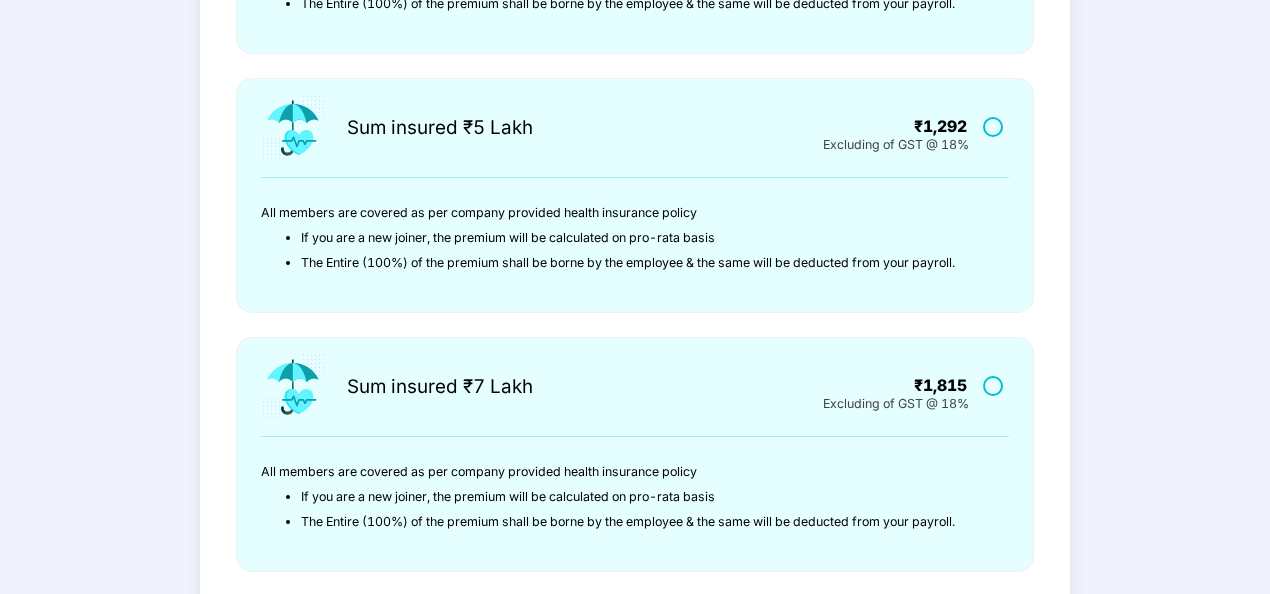 scroll, scrollTop: 0, scrollLeft: 0, axis: both 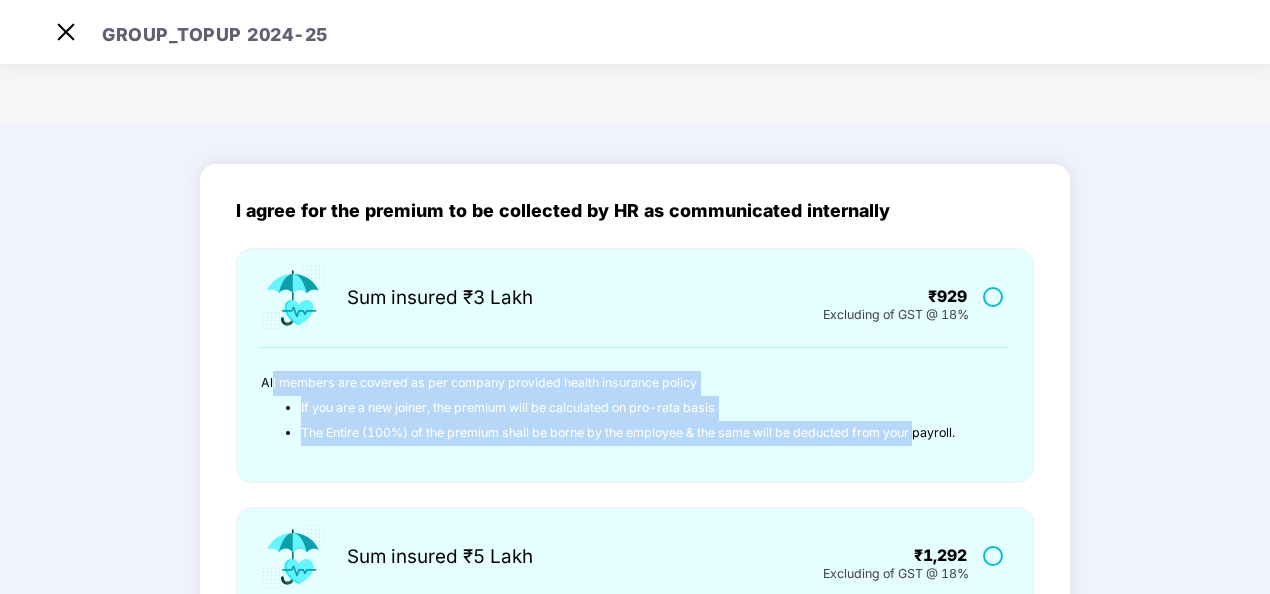 drag, startPoint x: 267, startPoint y: 374, endPoint x: 941, endPoint y: 446, distance: 677.8348 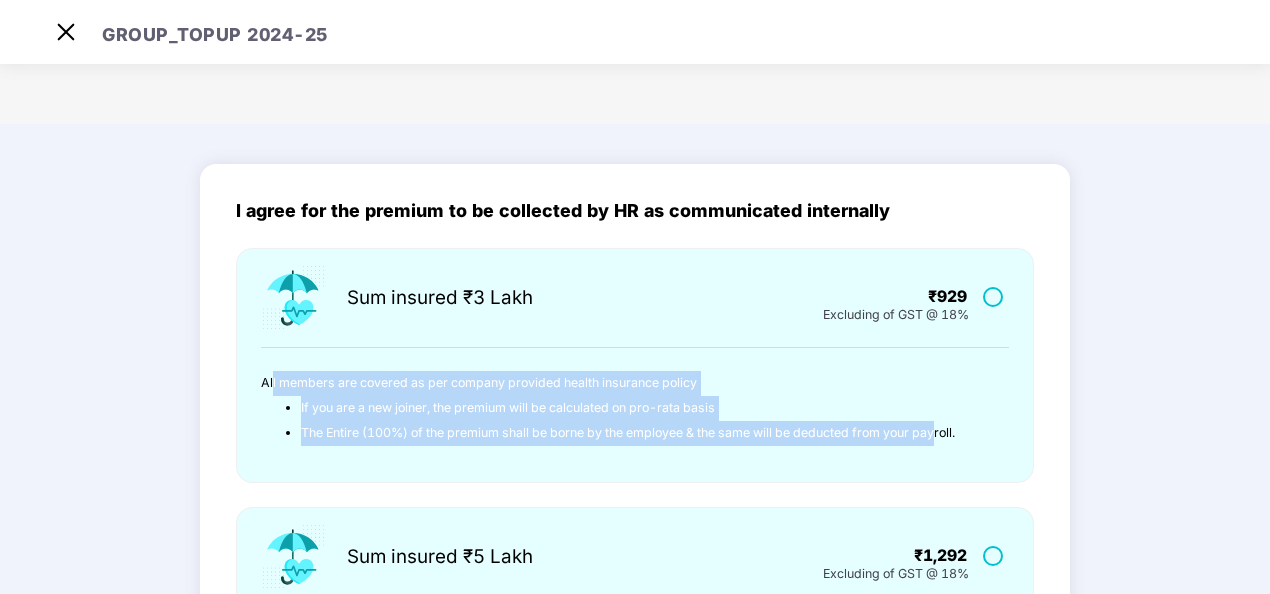 drag, startPoint x: 941, startPoint y: 446, endPoint x: 776, endPoint y: 372, distance: 180.83418 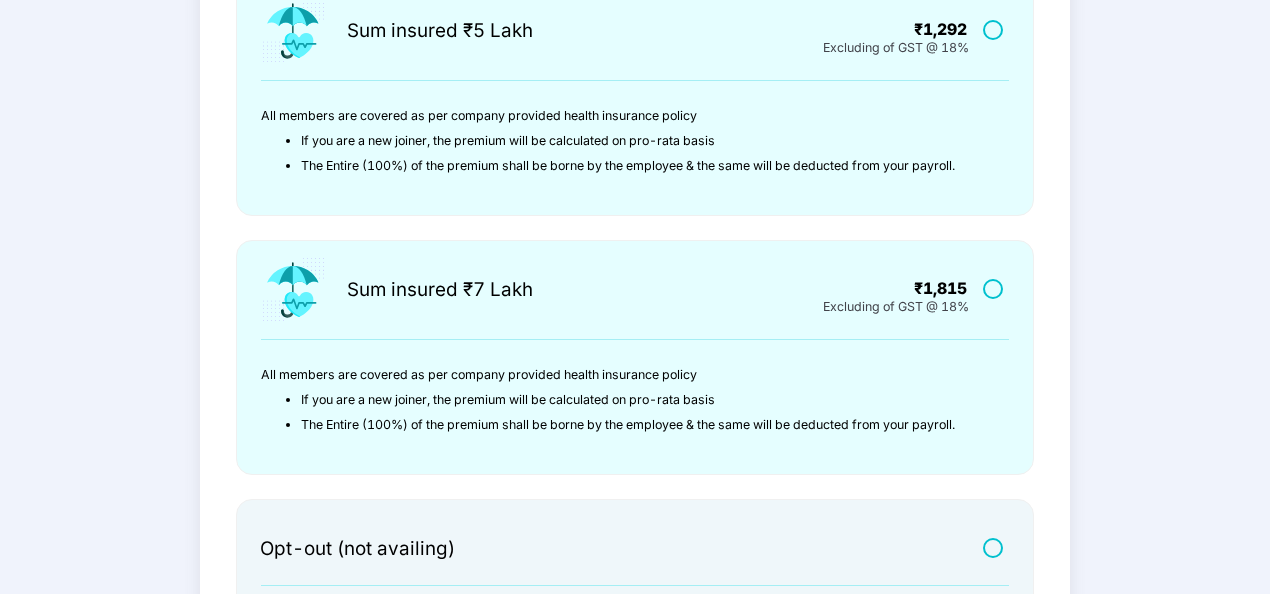 scroll, scrollTop: 740, scrollLeft: 0, axis: vertical 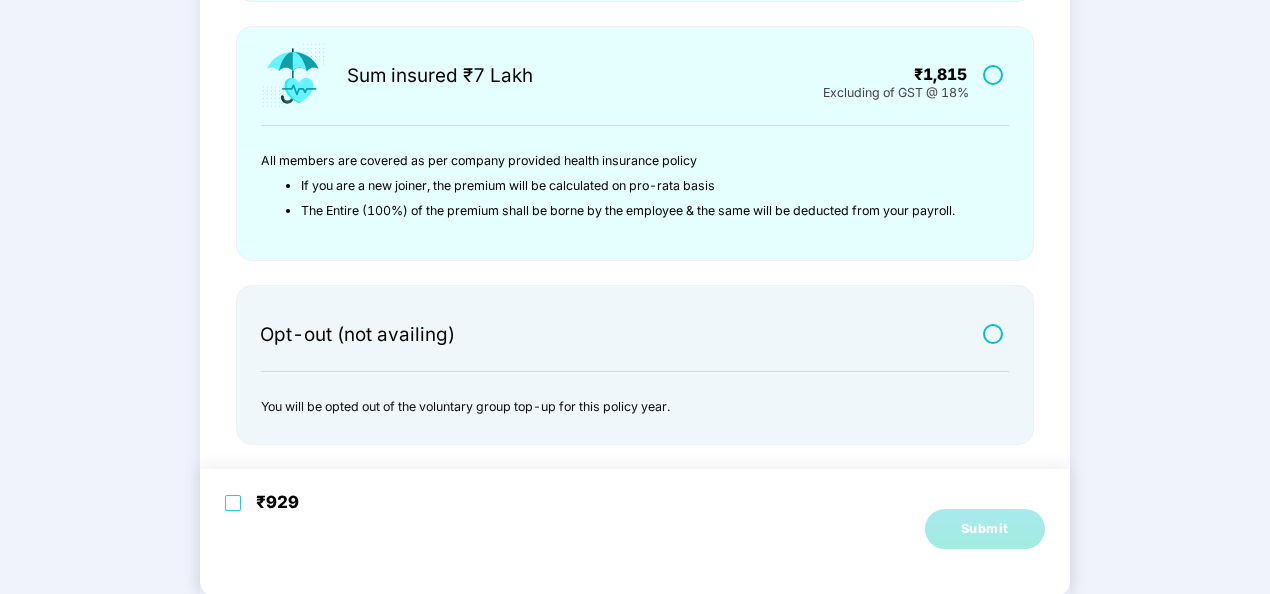 click at bounding box center (995, 333) 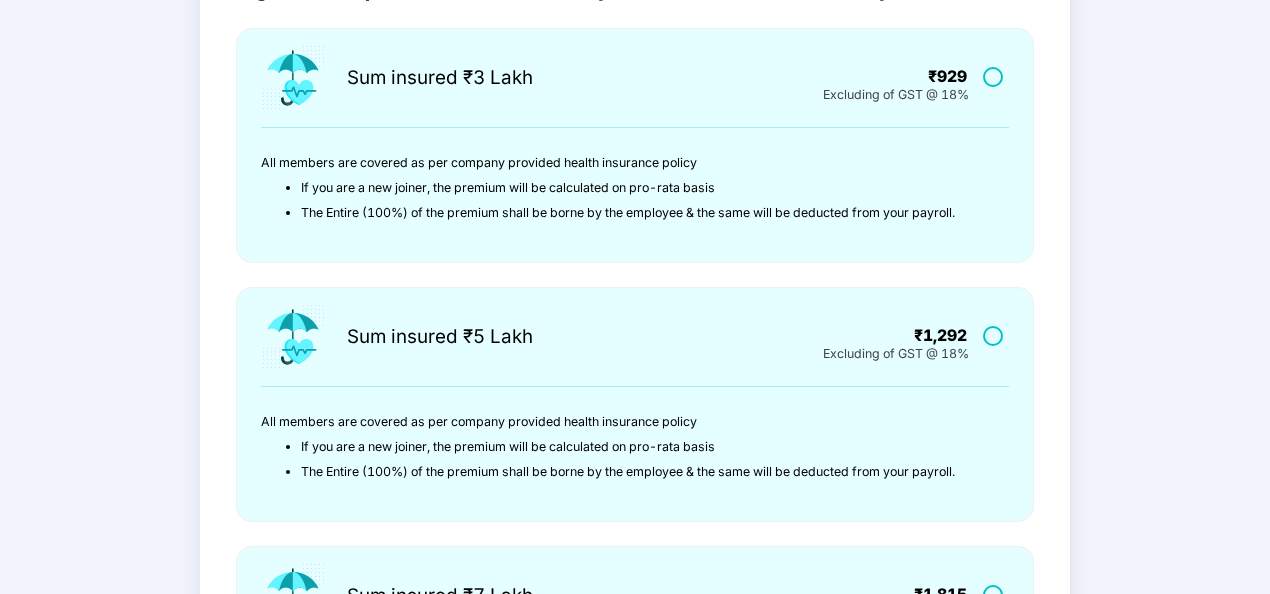scroll, scrollTop: 0, scrollLeft: 0, axis: both 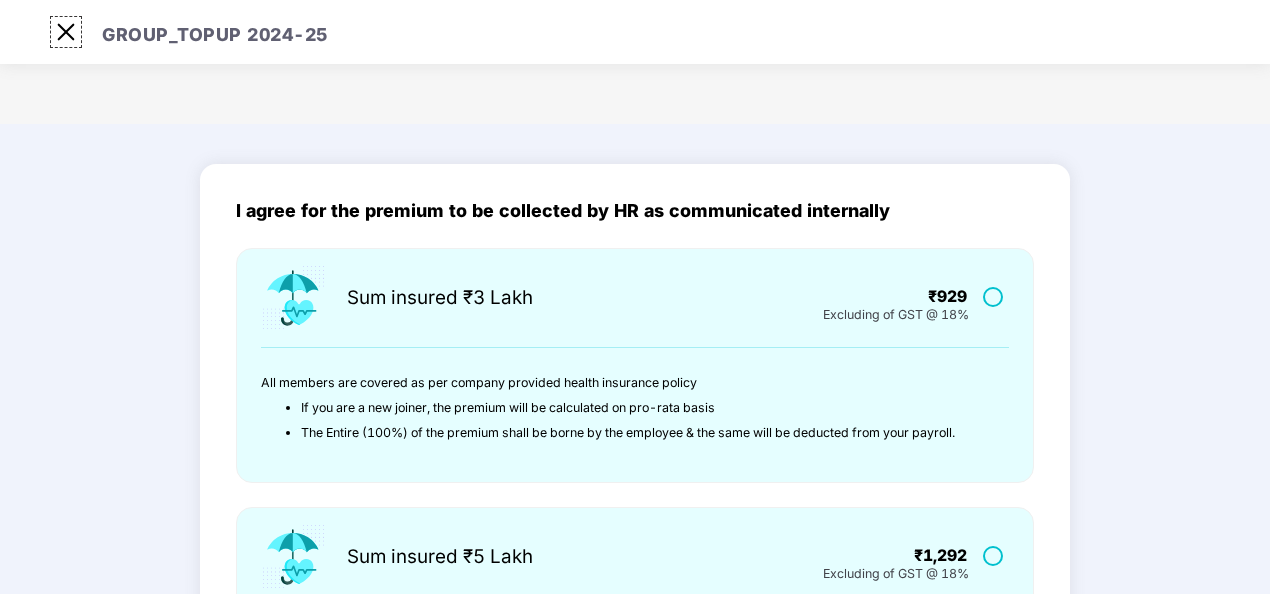 click at bounding box center [66, 32] 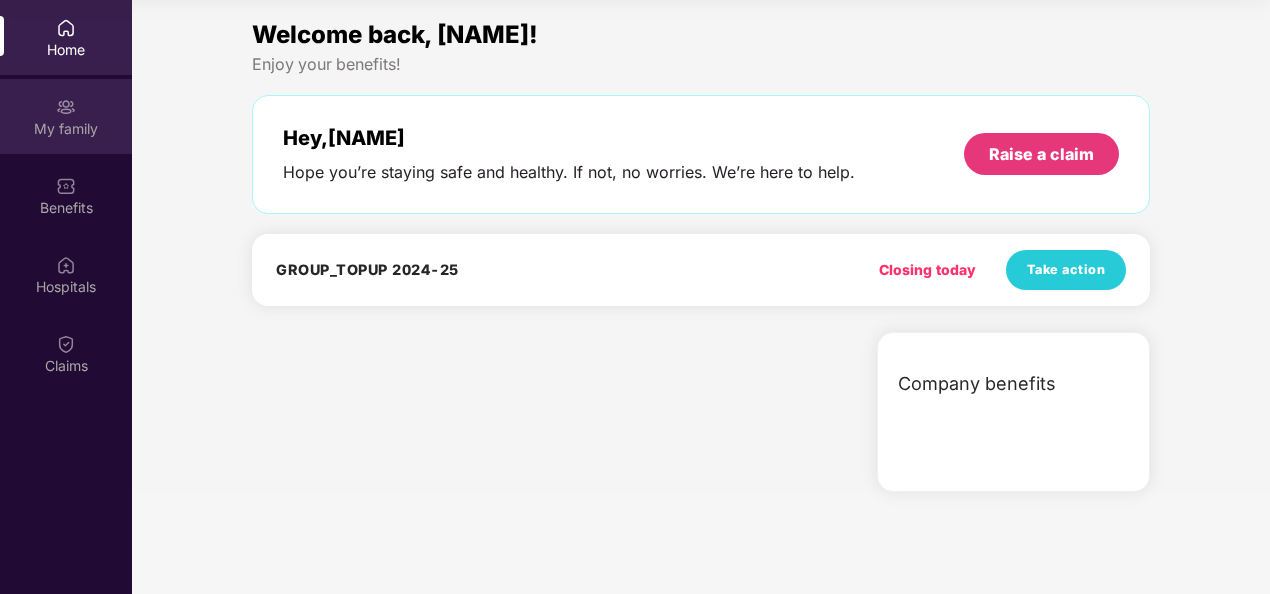 click on "My family" at bounding box center (66, 116) 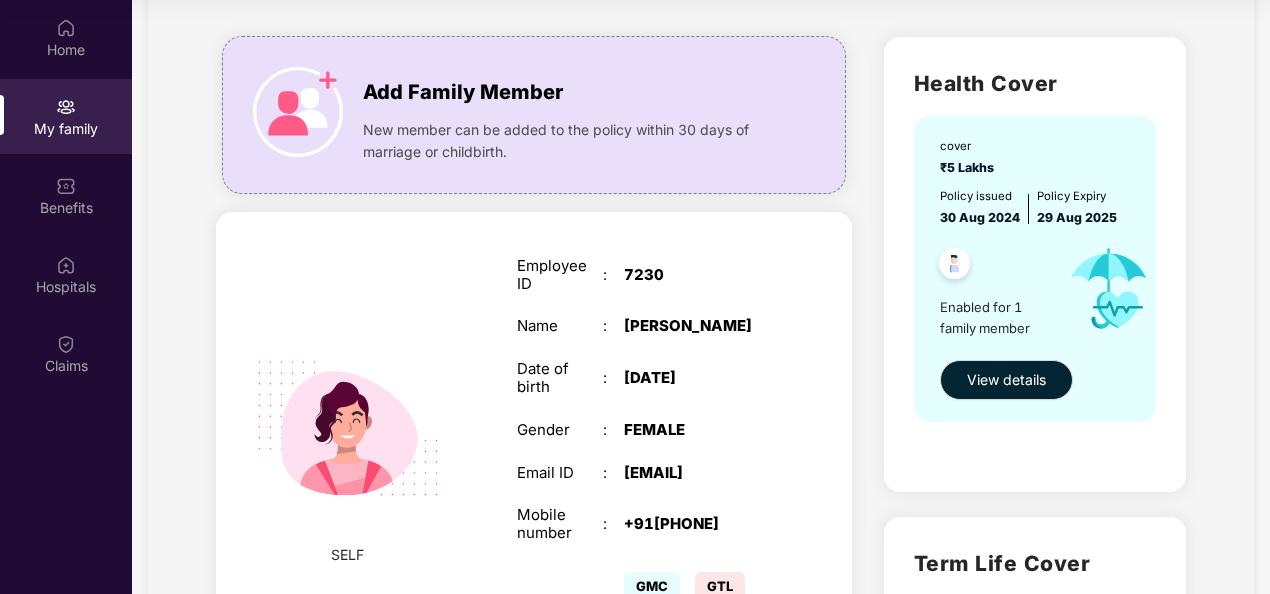 scroll, scrollTop: 103, scrollLeft: 0, axis: vertical 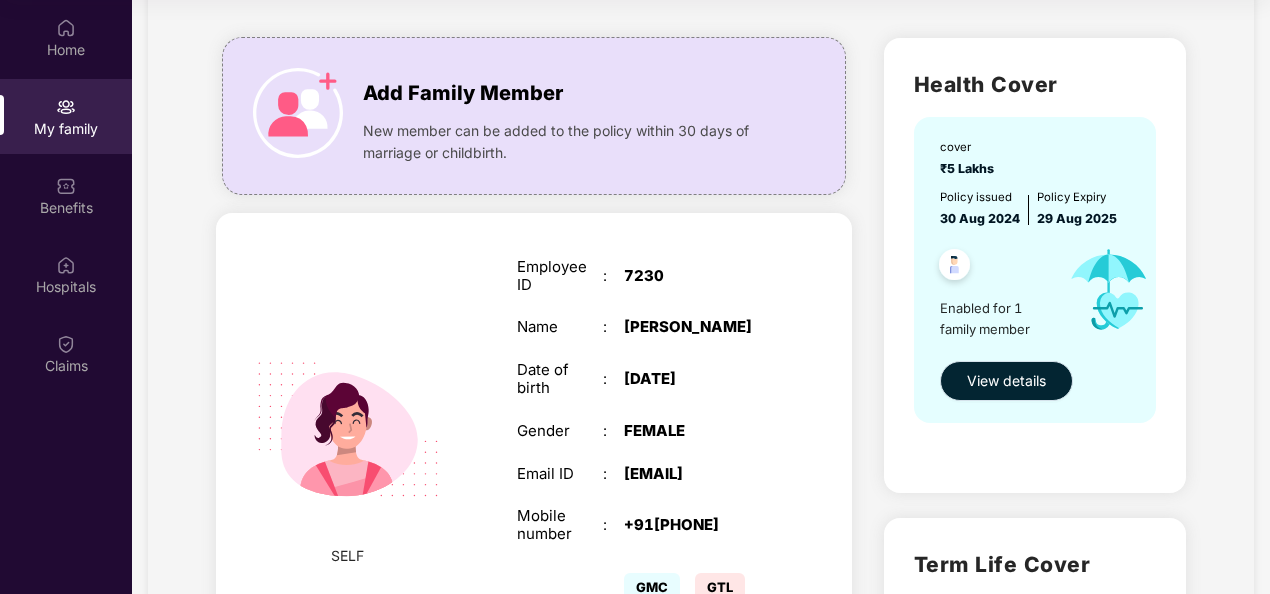 click on "View details" at bounding box center [1006, 381] 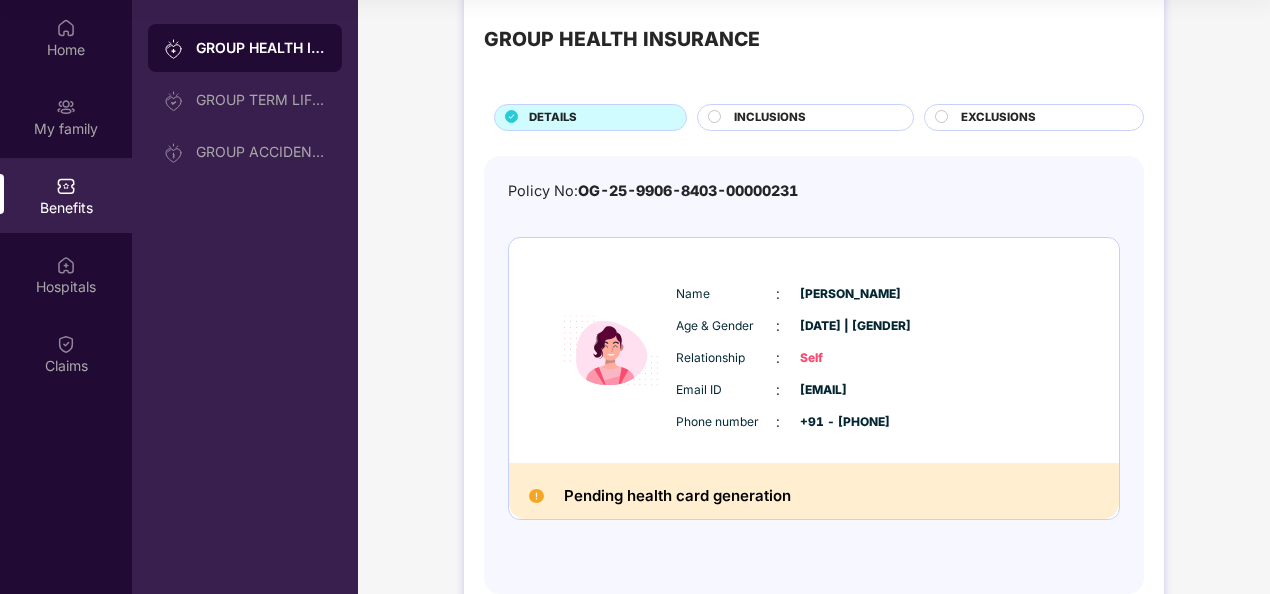 scroll, scrollTop: 38, scrollLeft: 0, axis: vertical 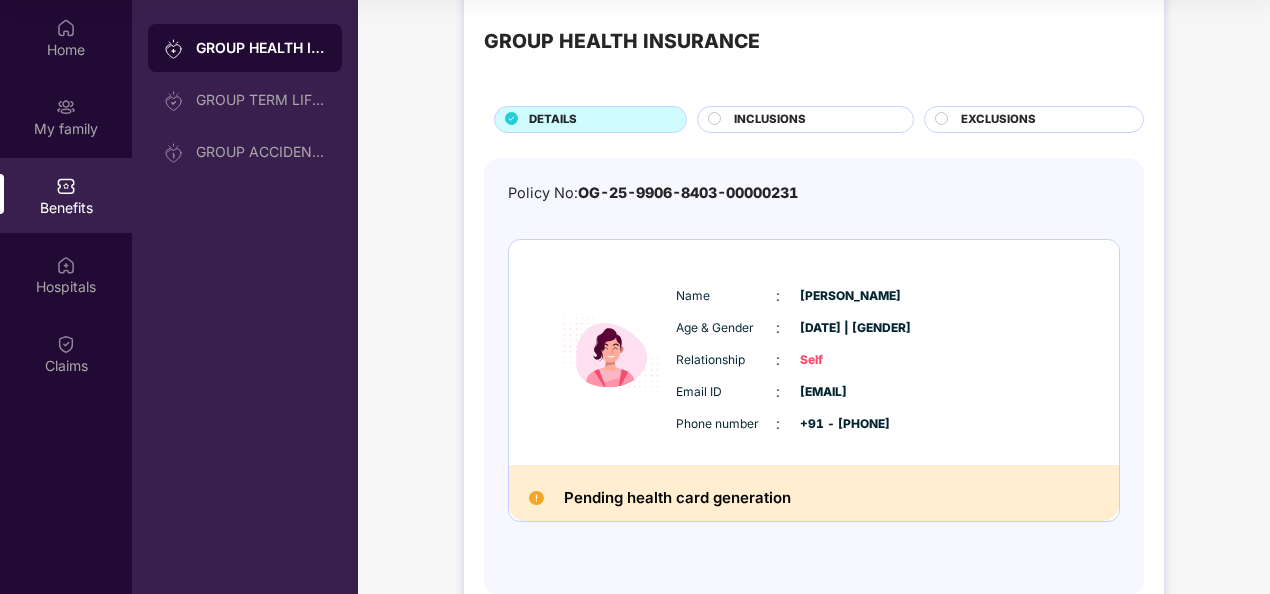 click on "INCLUSIONS" at bounding box center (813, 121) 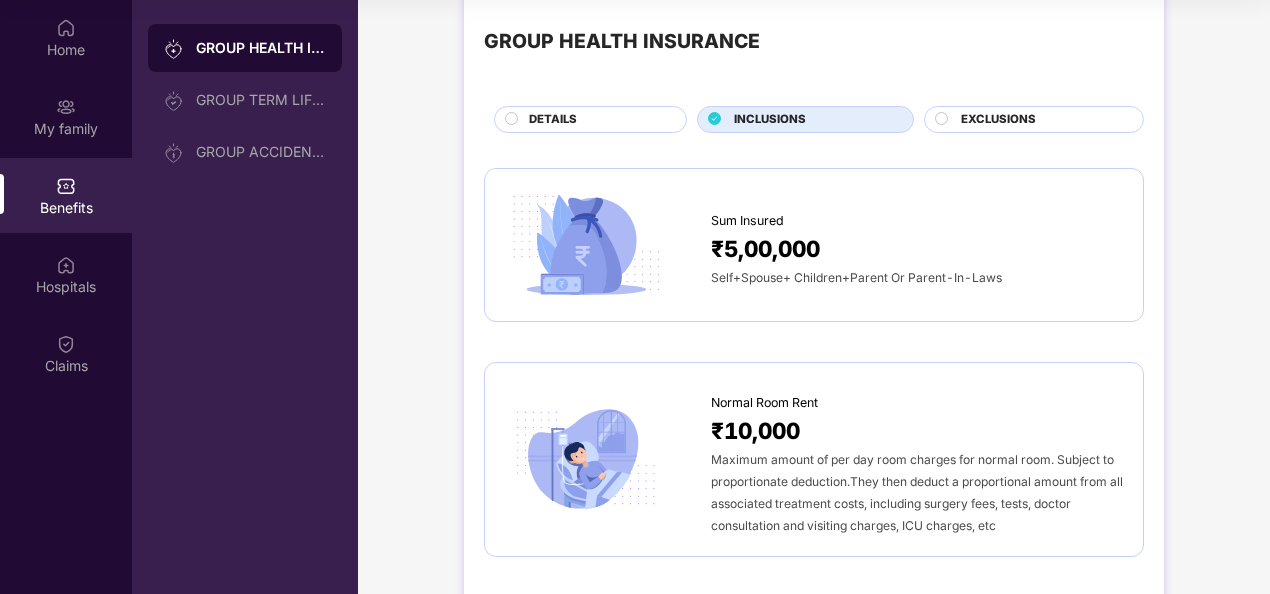 click on "EXCLUSIONS" at bounding box center (998, 120) 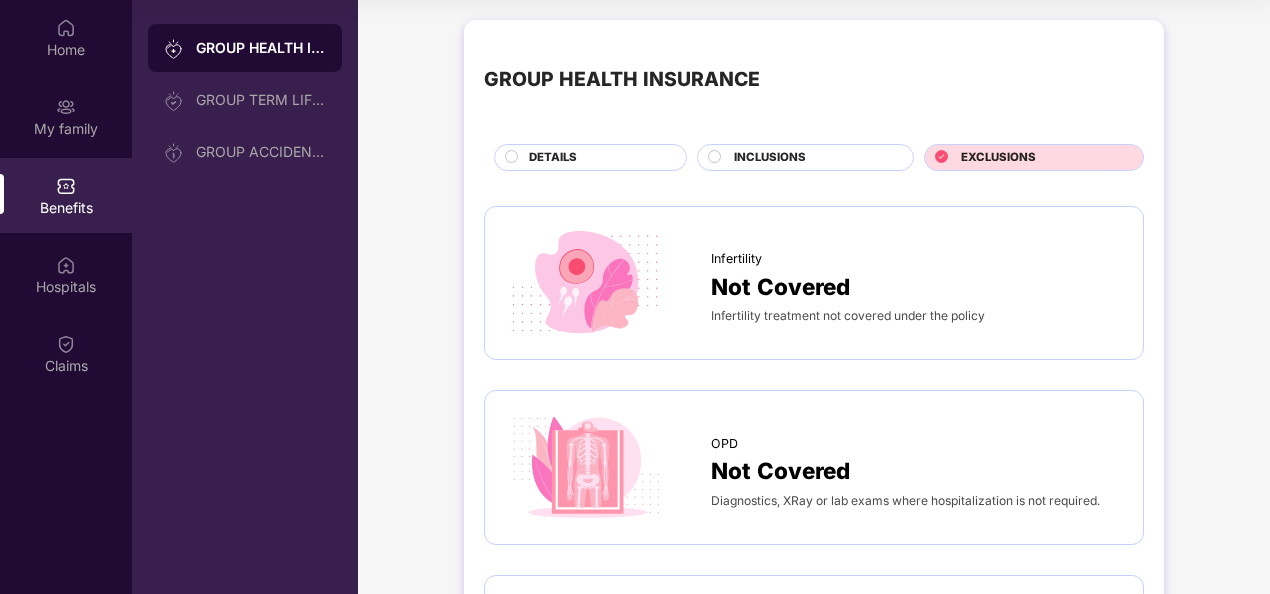 scroll, scrollTop: 1, scrollLeft: 0, axis: vertical 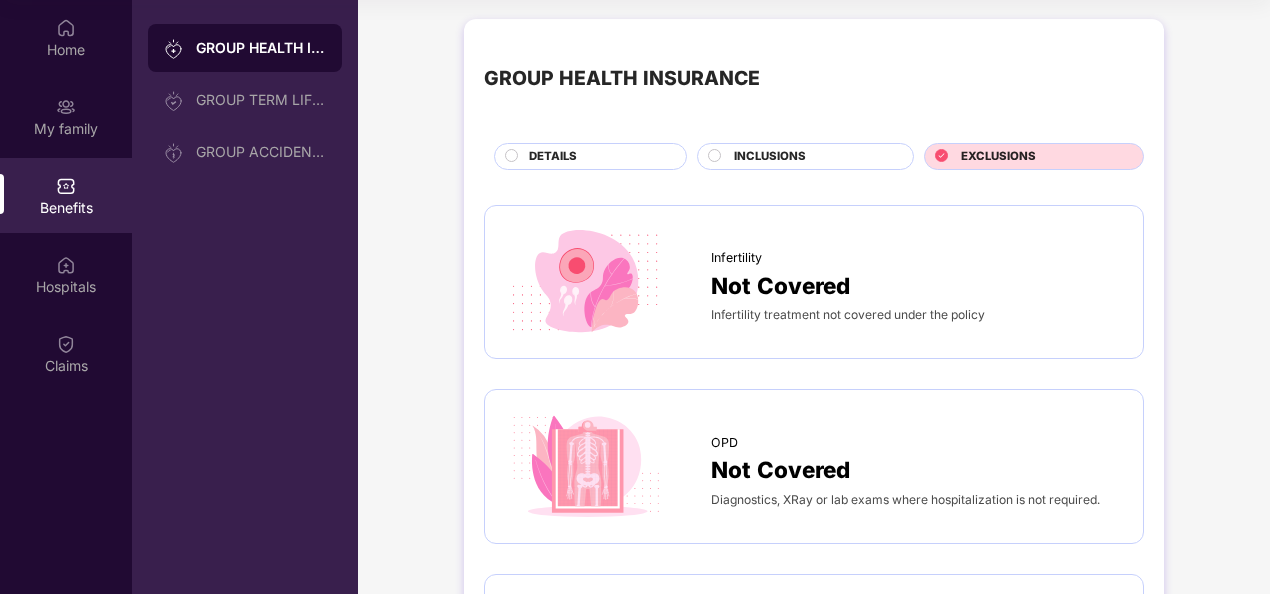 click on "DETAILS" at bounding box center [597, 158] 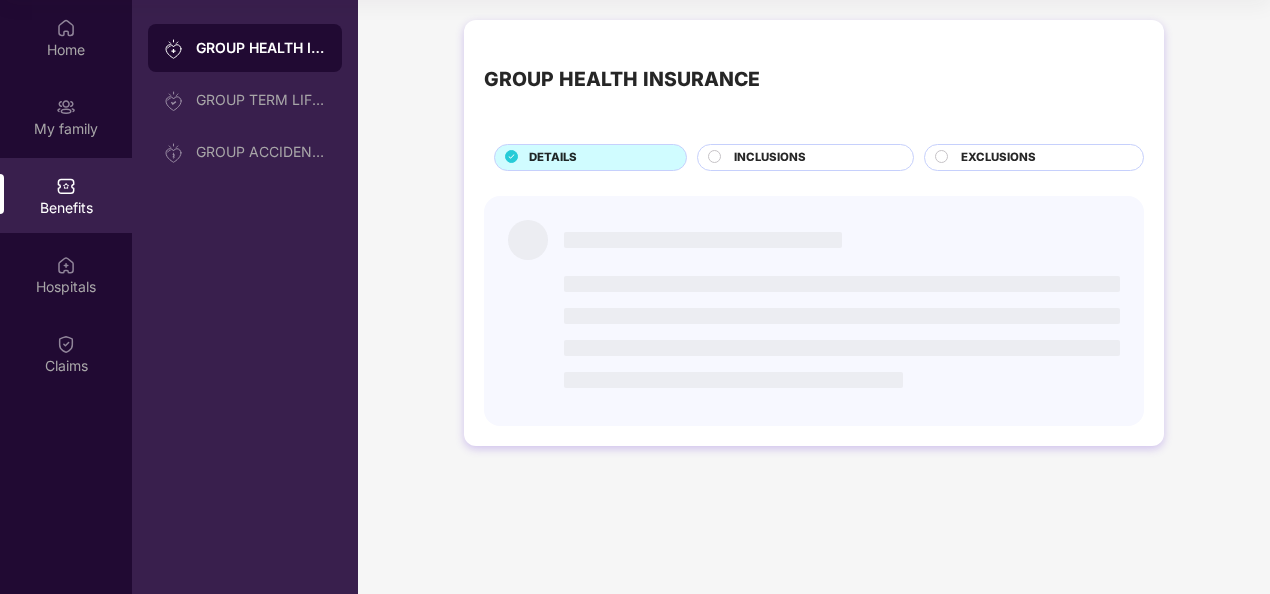 scroll, scrollTop: 0, scrollLeft: 0, axis: both 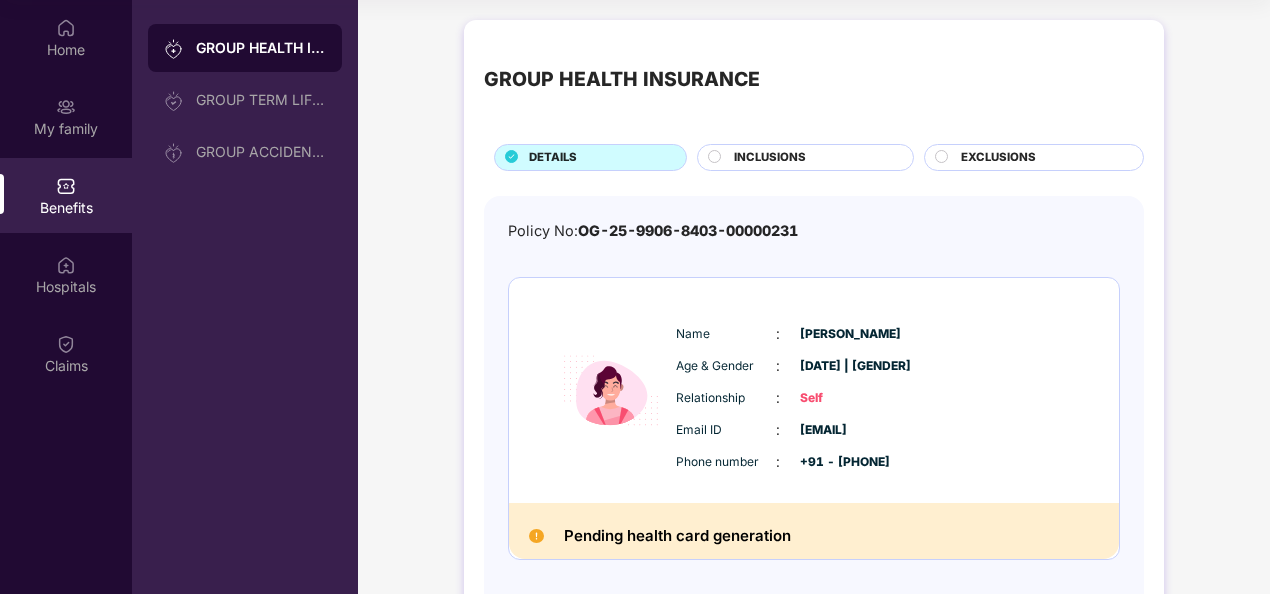 click on "INCLUSIONS" at bounding box center [770, 158] 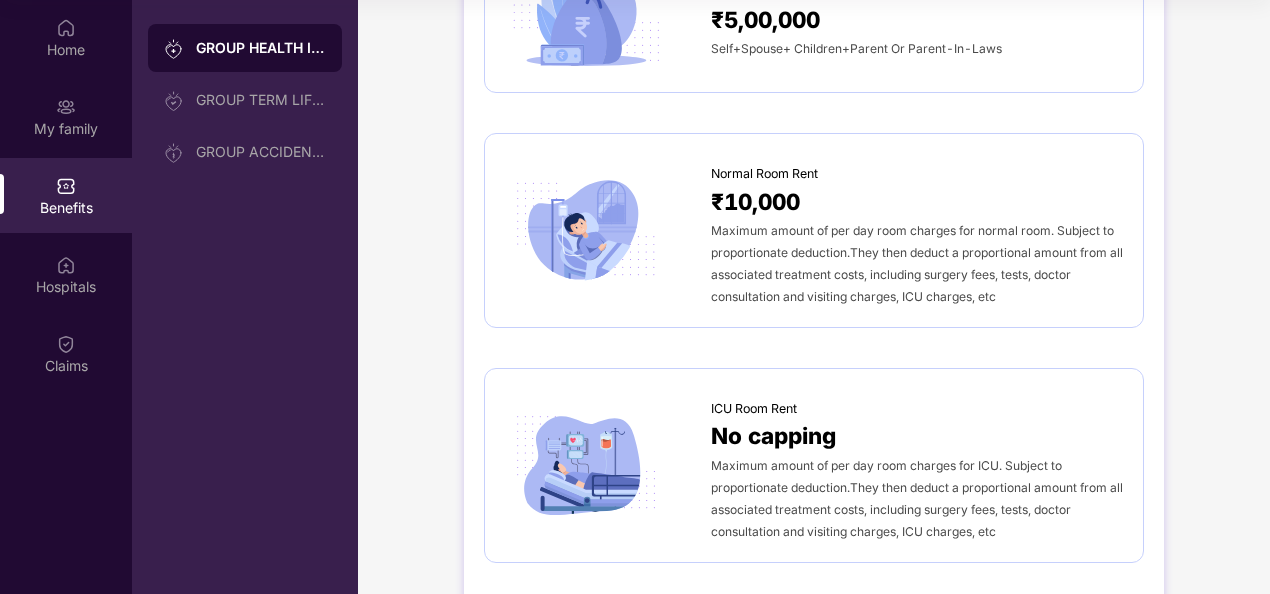 scroll, scrollTop: 0, scrollLeft: 0, axis: both 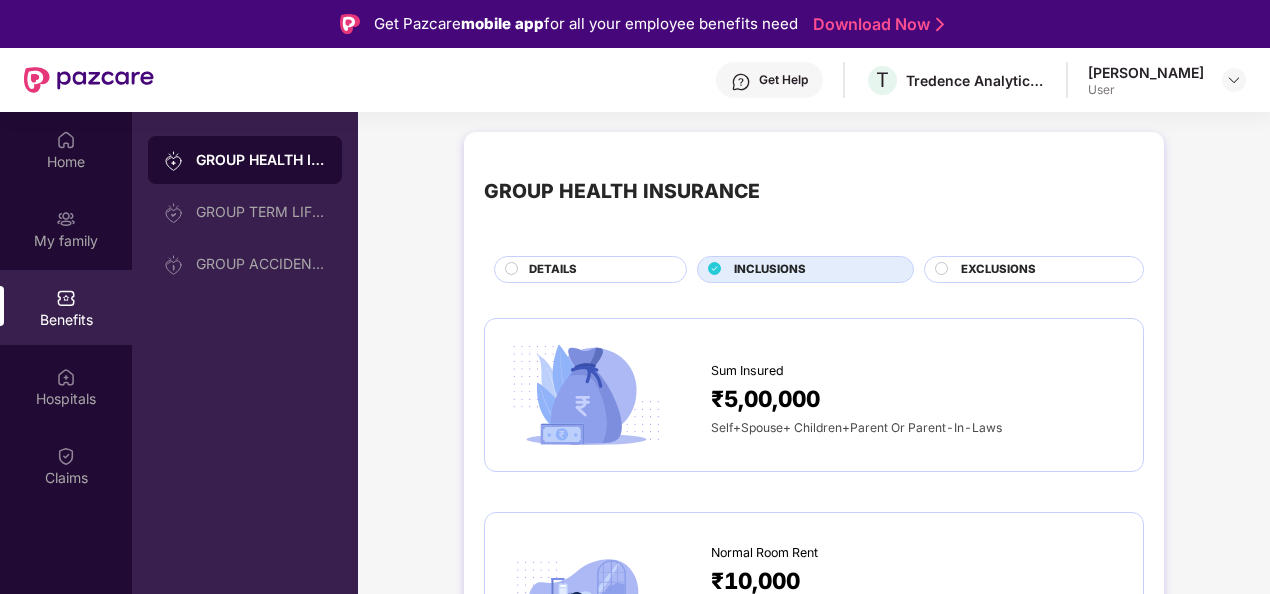 click on "DETAILS" at bounding box center [590, 269] 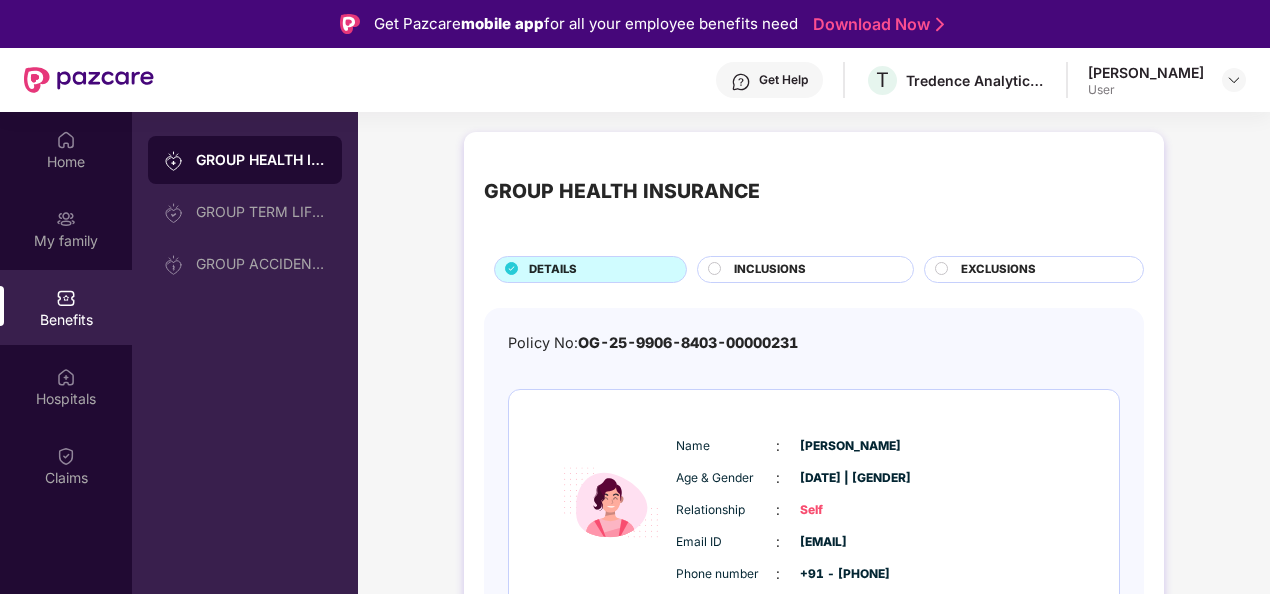 scroll, scrollTop: 88, scrollLeft: 0, axis: vertical 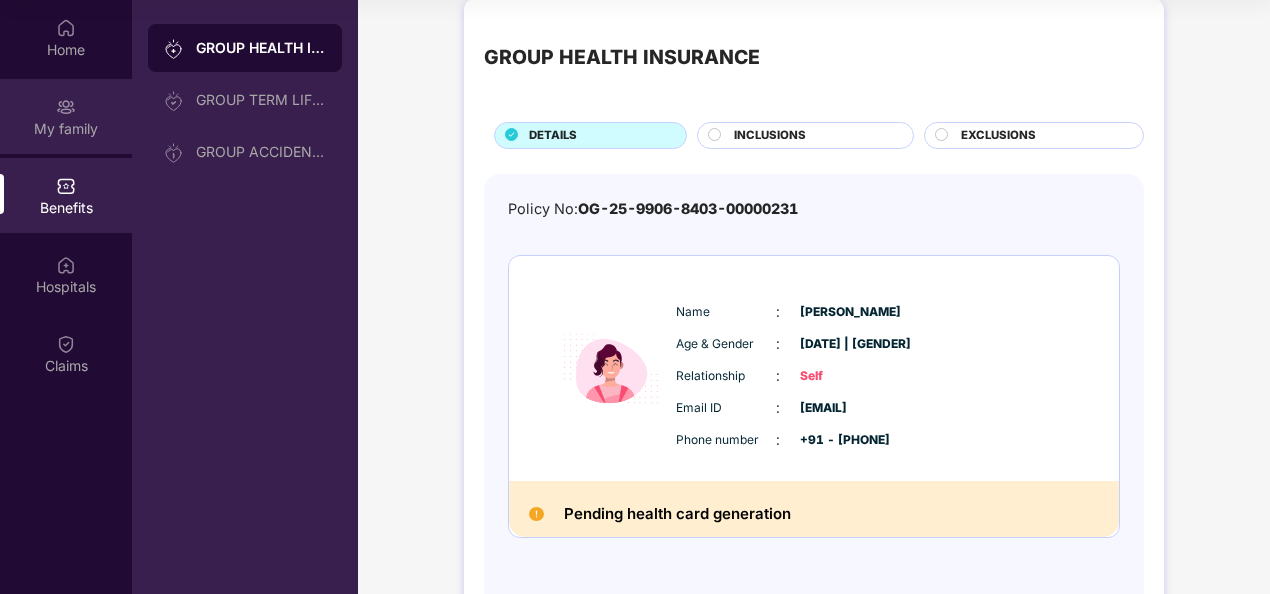 click on "My family" at bounding box center [66, 116] 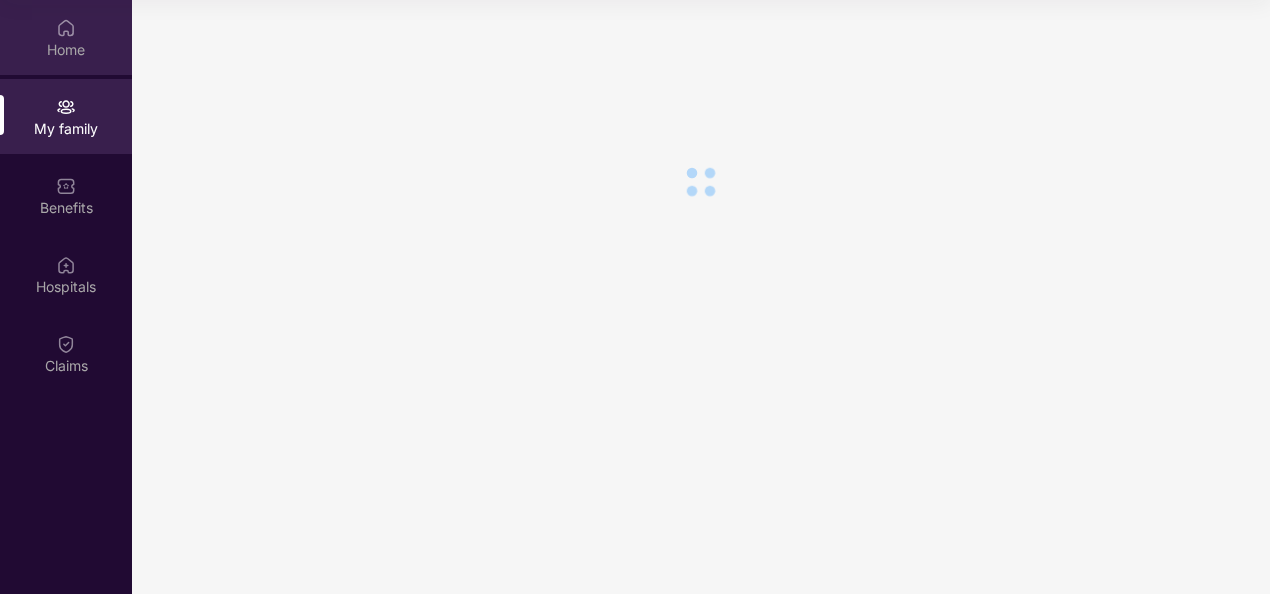 click on "Home" at bounding box center [66, 37] 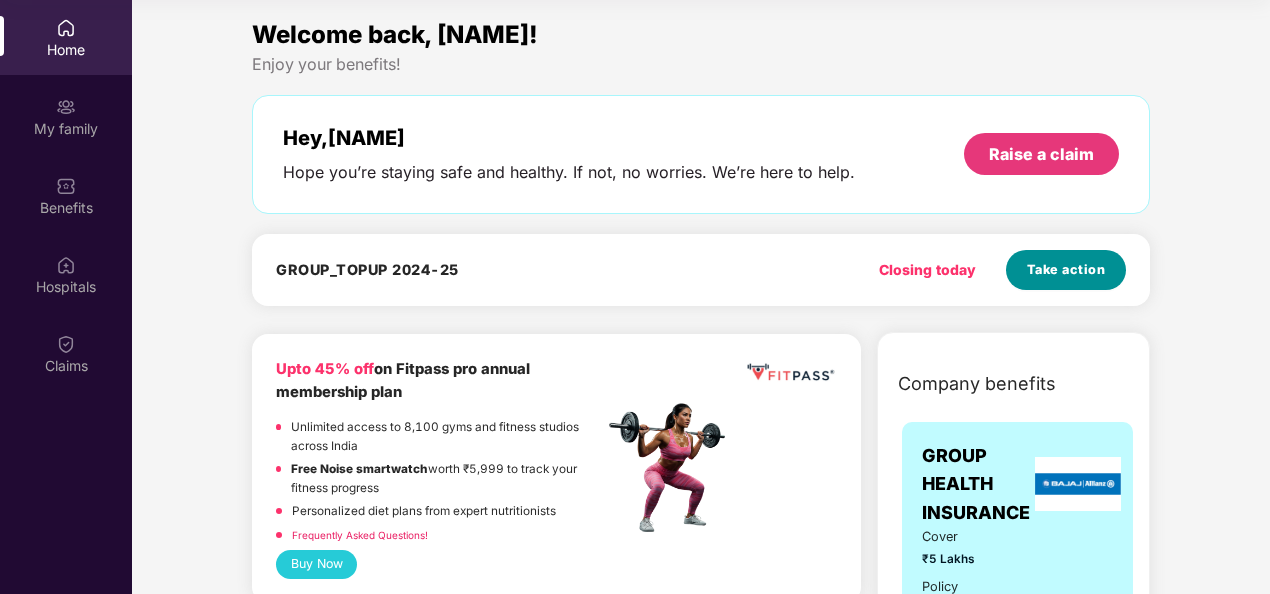 click on "Take action" at bounding box center [1066, 270] 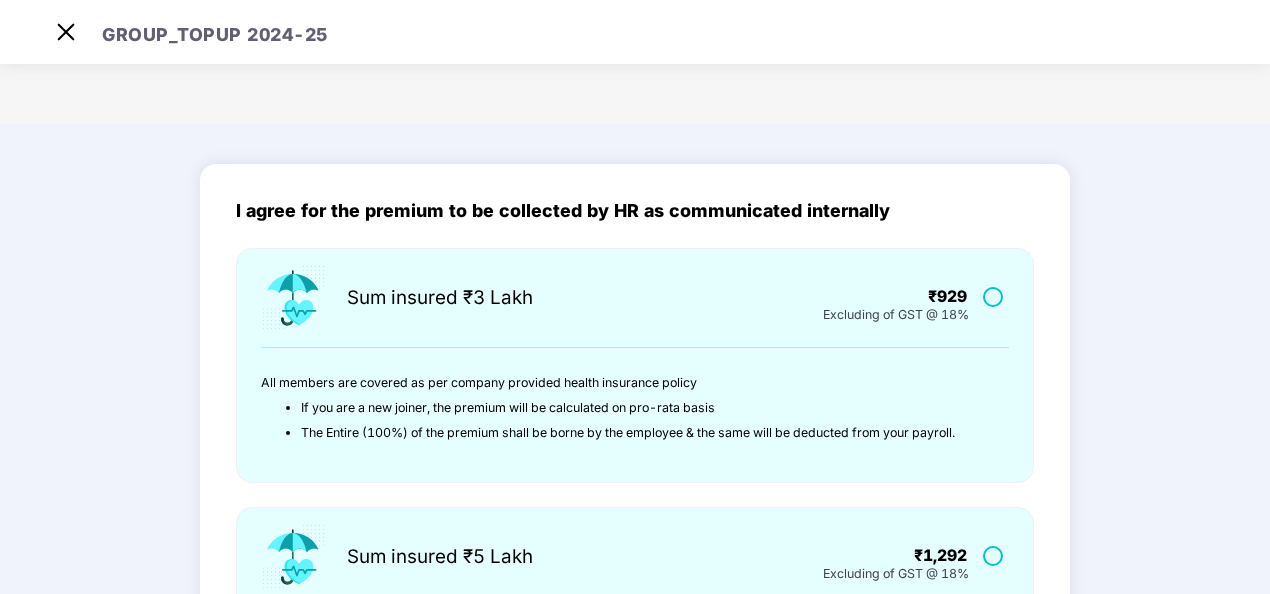 scroll, scrollTop: 48, scrollLeft: 0, axis: vertical 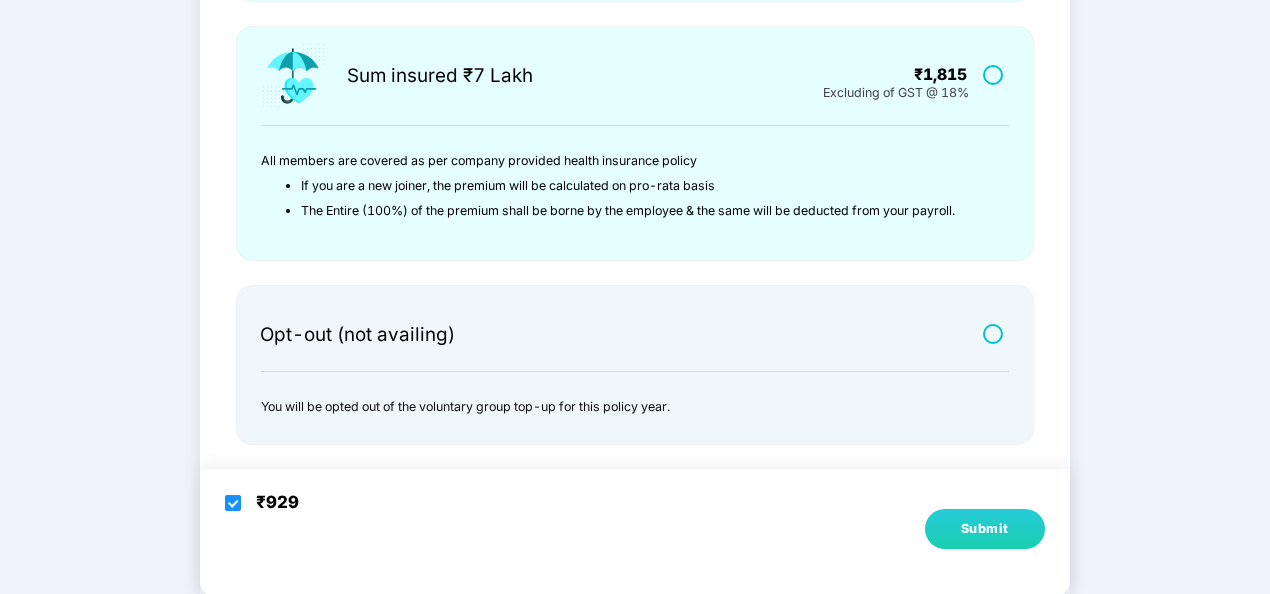 click on "Submit" at bounding box center [985, 529] 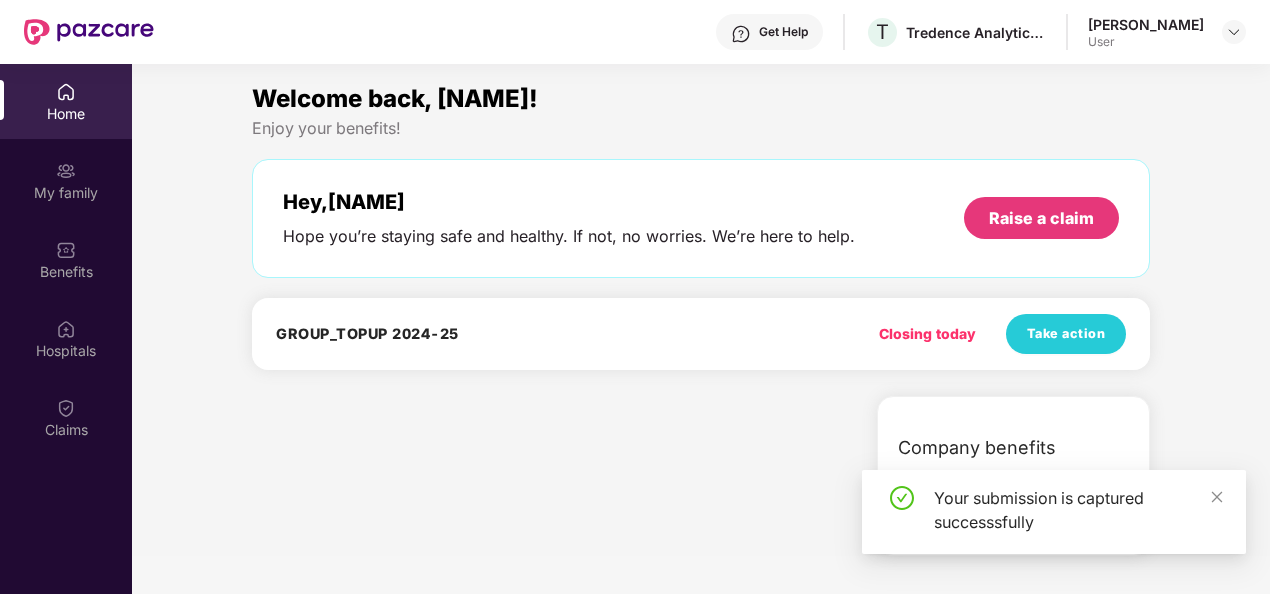 scroll, scrollTop: 112, scrollLeft: 0, axis: vertical 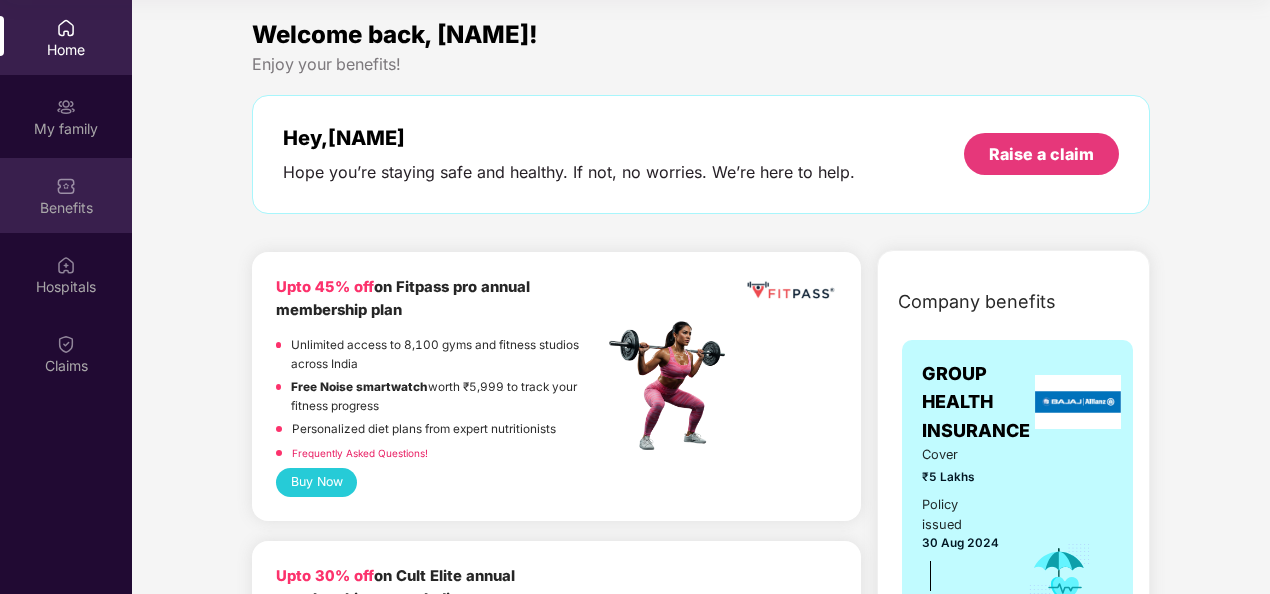 click on "Benefits" at bounding box center (66, 195) 